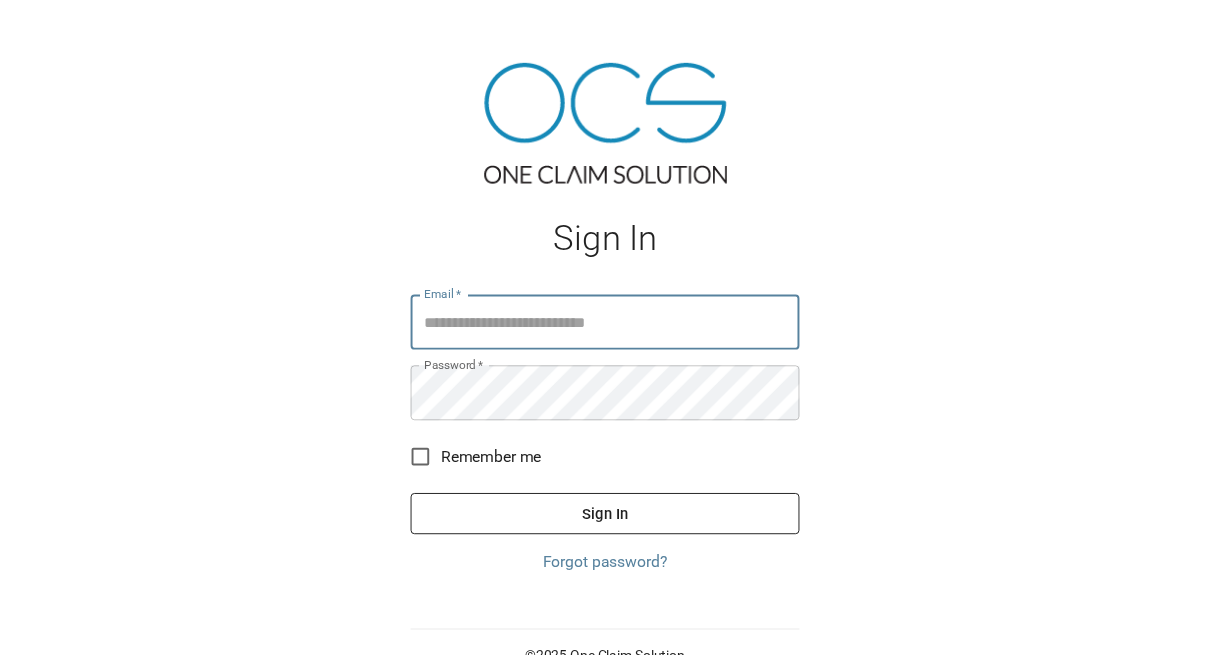 scroll, scrollTop: 0, scrollLeft: 0, axis: both 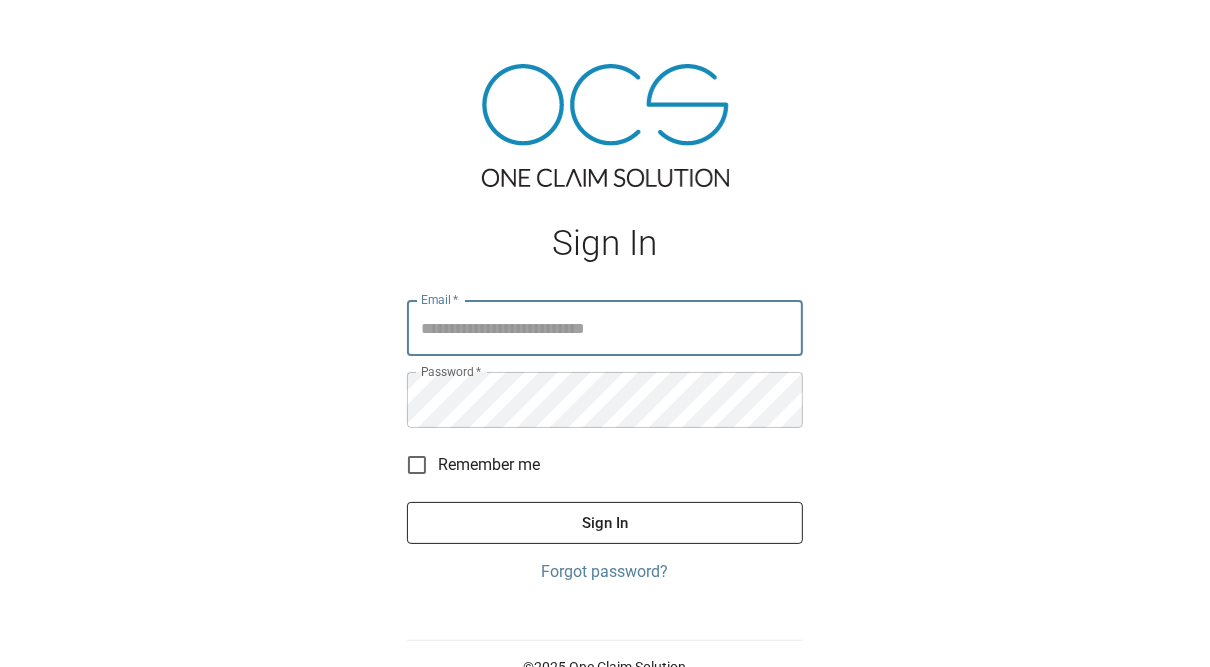 type on "**********" 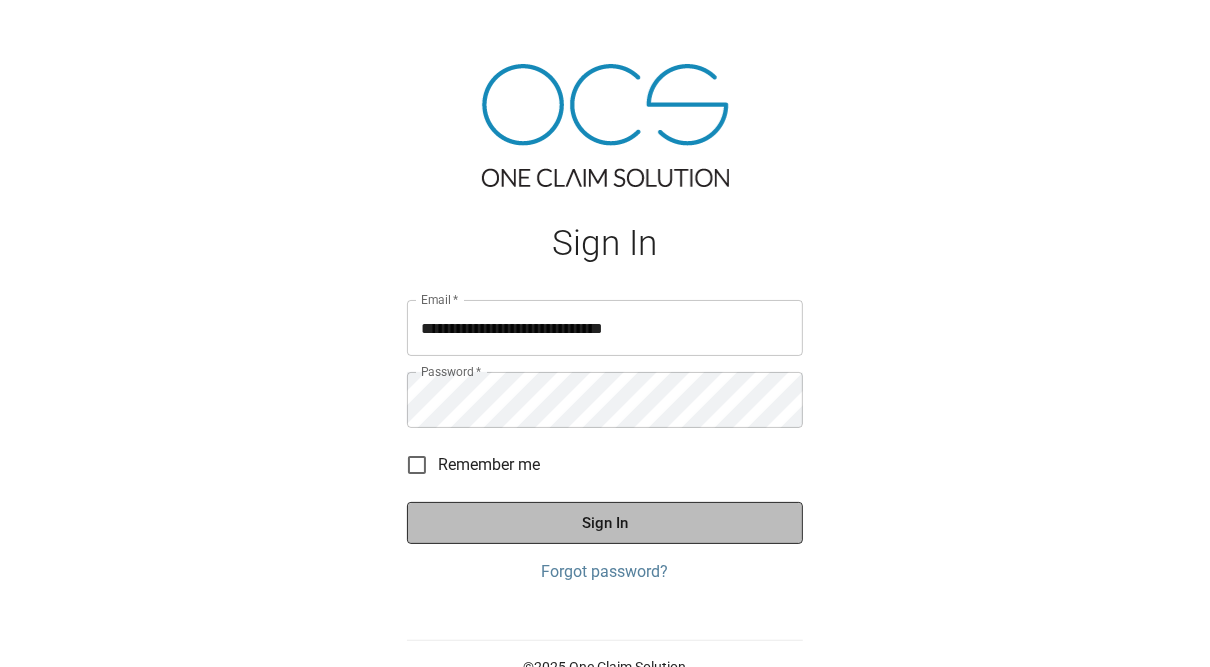 click on "Sign In" at bounding box center (605, 523) 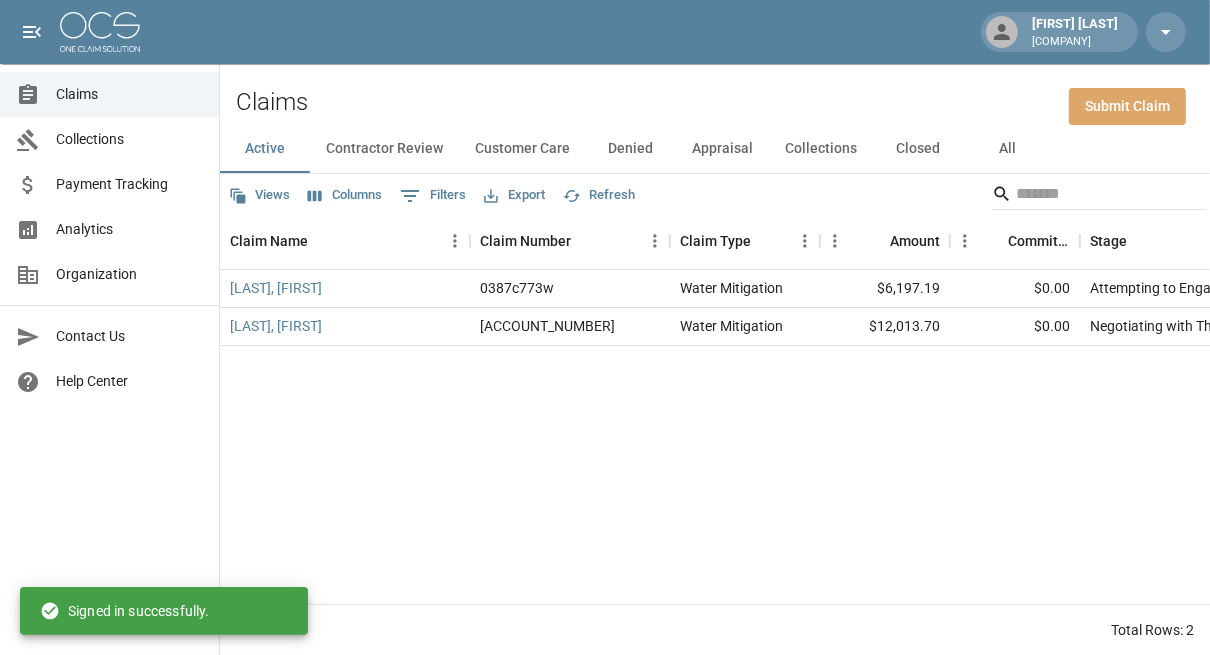 click on "Submit Claim" at bounding box center [1127, 106] 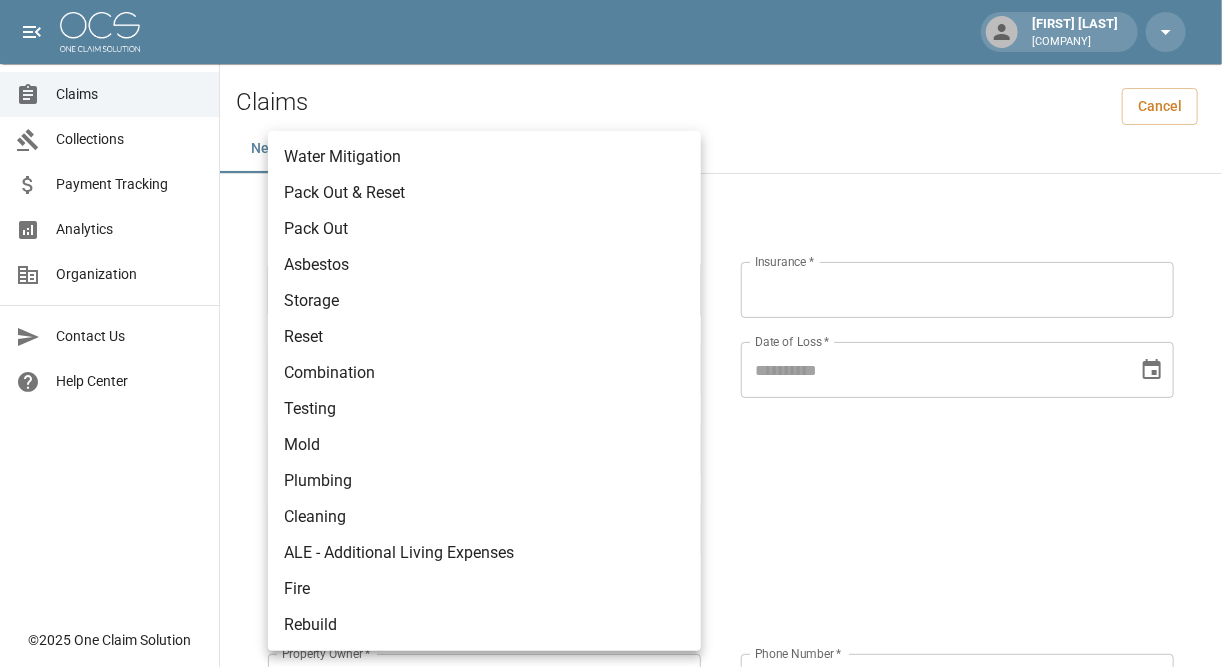 click on "[FIRST] [LAST] [COMPANY] Claims Collections Payment Tracking Analytics Organization Contact Us Help Center © [YEAR] [COMPANY] Claims Cancel New Claim Information Claim Type * ​ Claim Type * Claim Name * Claim Name * Claim Number * Claim Number * Amount * Amount * Insurance * Insurance * Date of Loss * Date of Loss * Insured's Information Property Owner * Mailing Address * Mailing City * Mailing State * Mailing Zip * Phone Number * Alt. Phone Number Alt. Phone Number Email Email Documentation Invoice (PDF)* ​ Upload file(s) Invoice (PDF)* Work Authorization* ​ Upload file(s) Work Authorization* Photo Link Photo Link Paperwork (dry logs, supporting documentation) ​ Upload file(s) Paperwork (dry logs, supporting documentation) Testing ​ Upload file(s) Testing Photos (PDF) *" at bounding box center [611, 836] 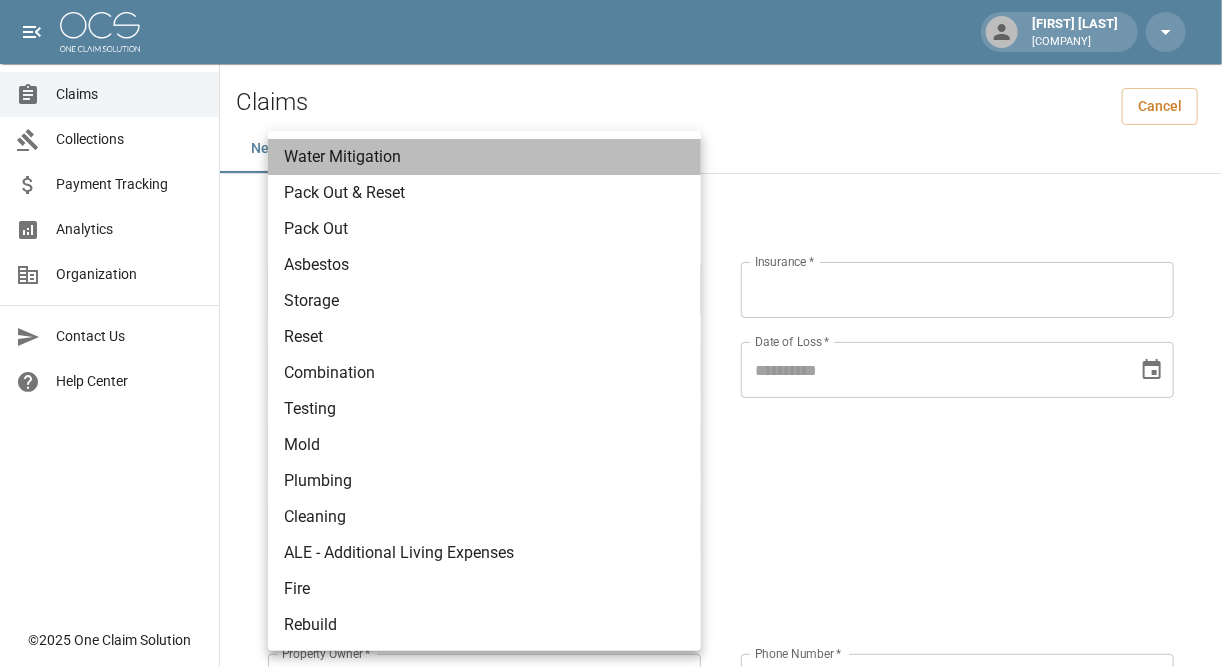 click on "Water Mitigation" at bounding box center [484, 157] 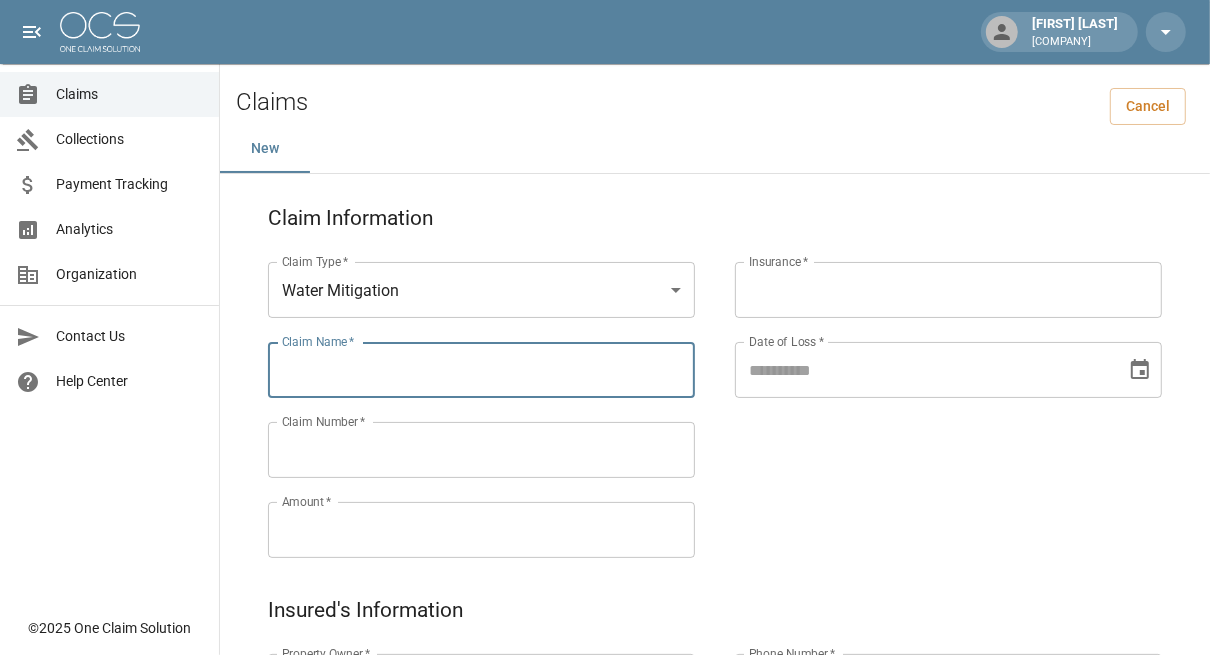 click on "Claim Name   *" at bounding box center (481, 370) 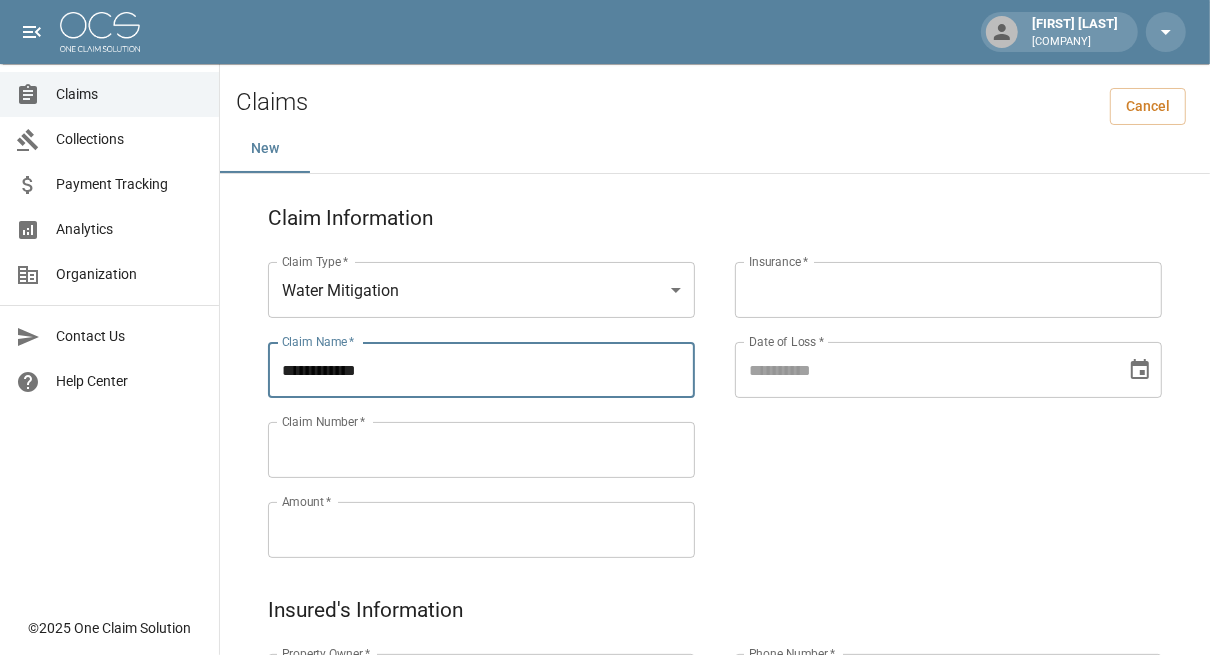 type on "**********" 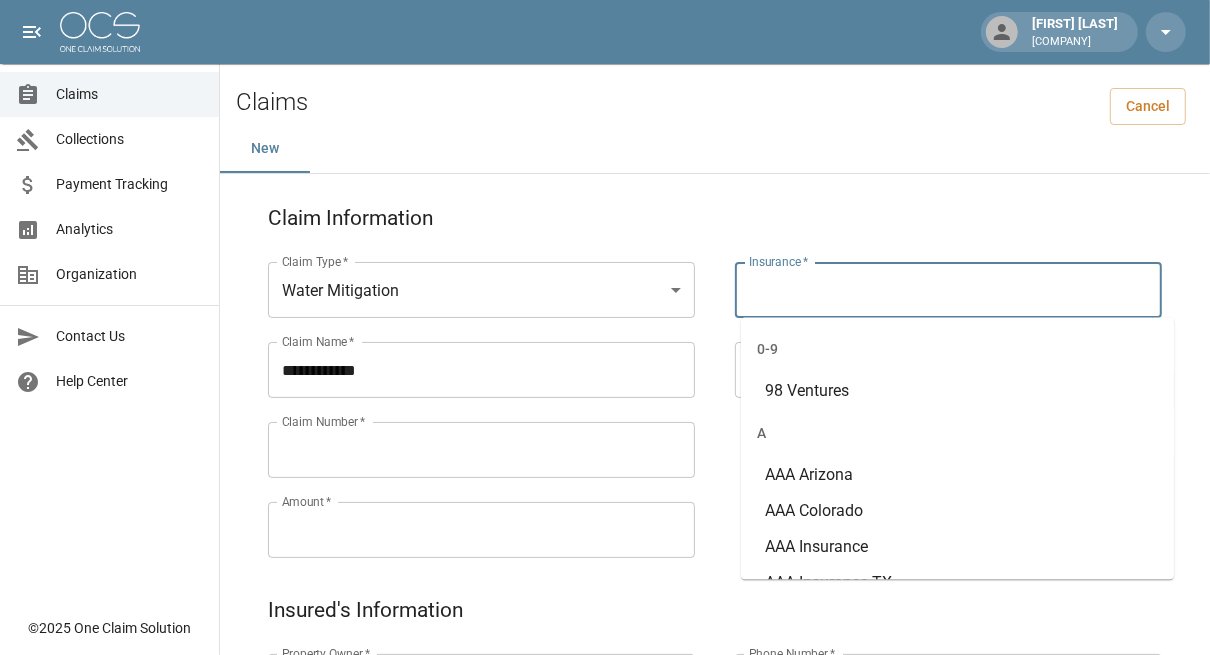 click on "Insurance   *" at bounding box center (948, 290) 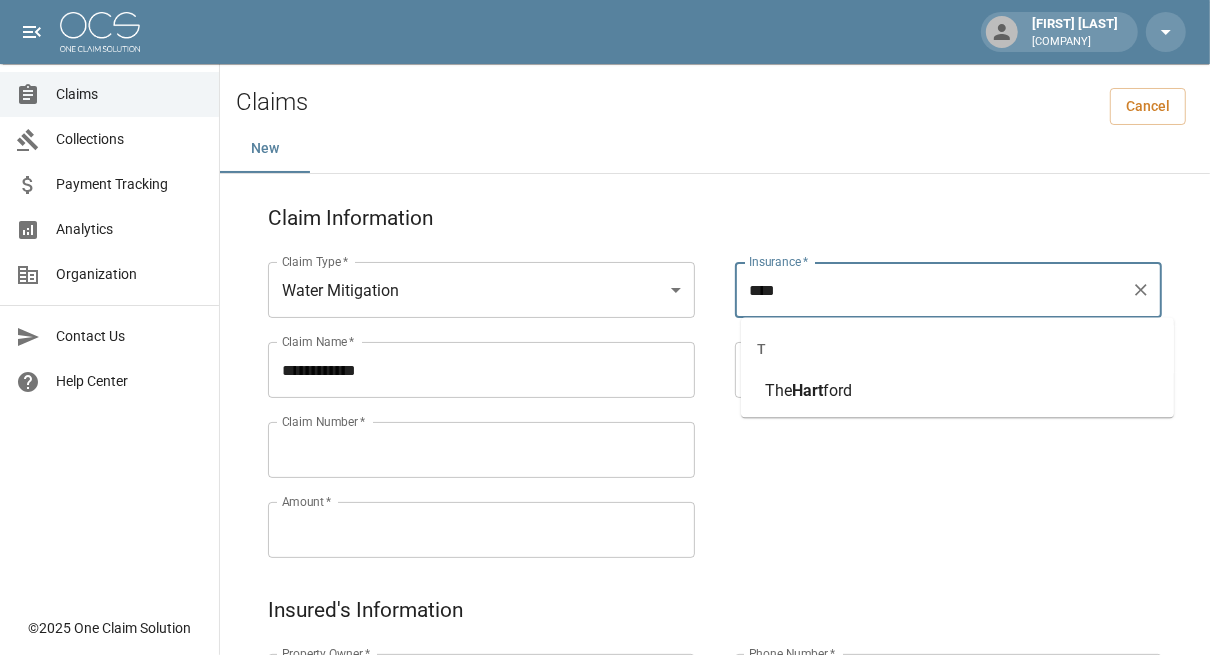 click on "ford" at bounding box center (837, 390) 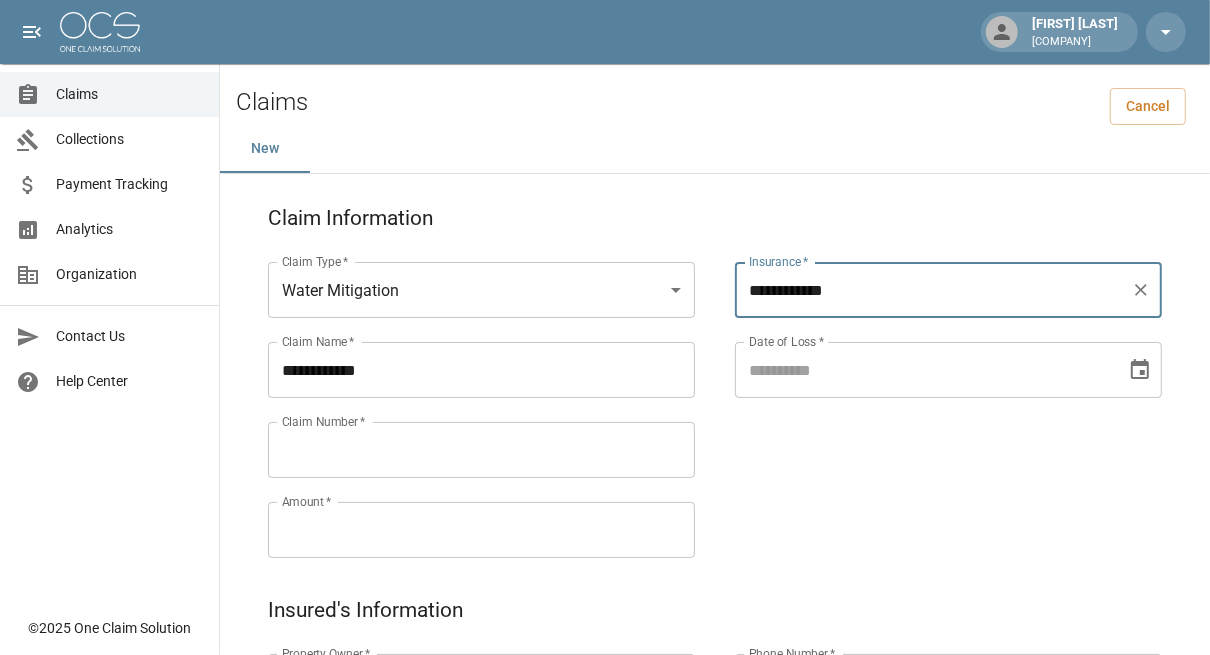 type on "**********" 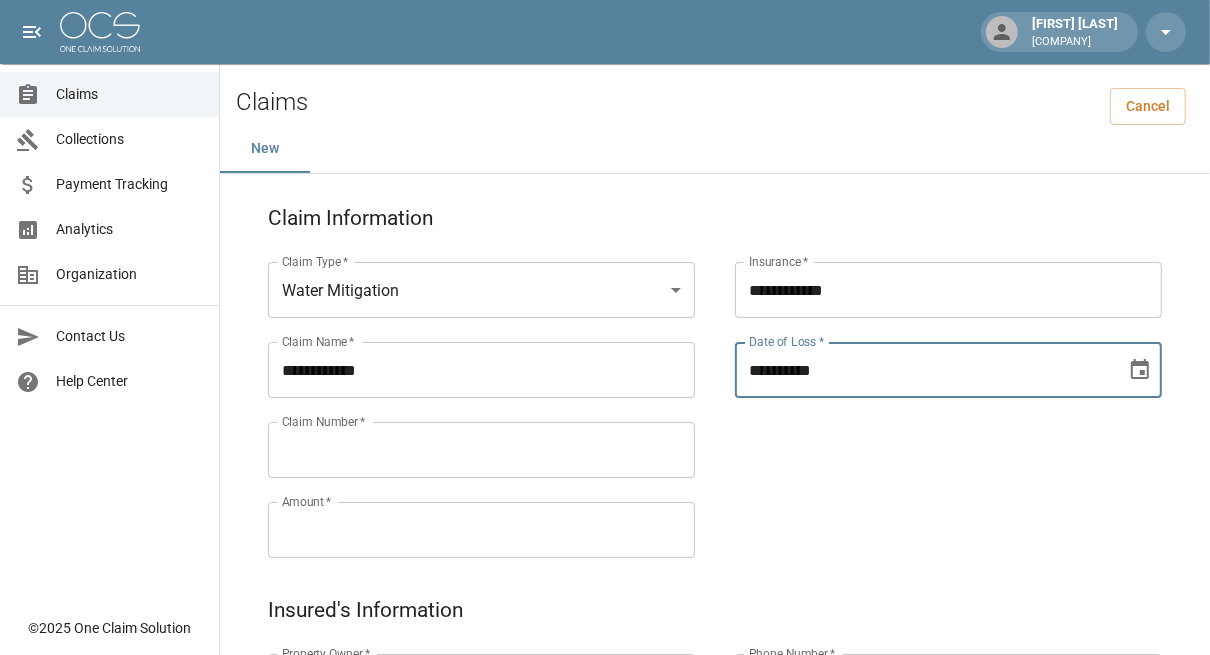 click on "**********" at bounding box center (923, 370) 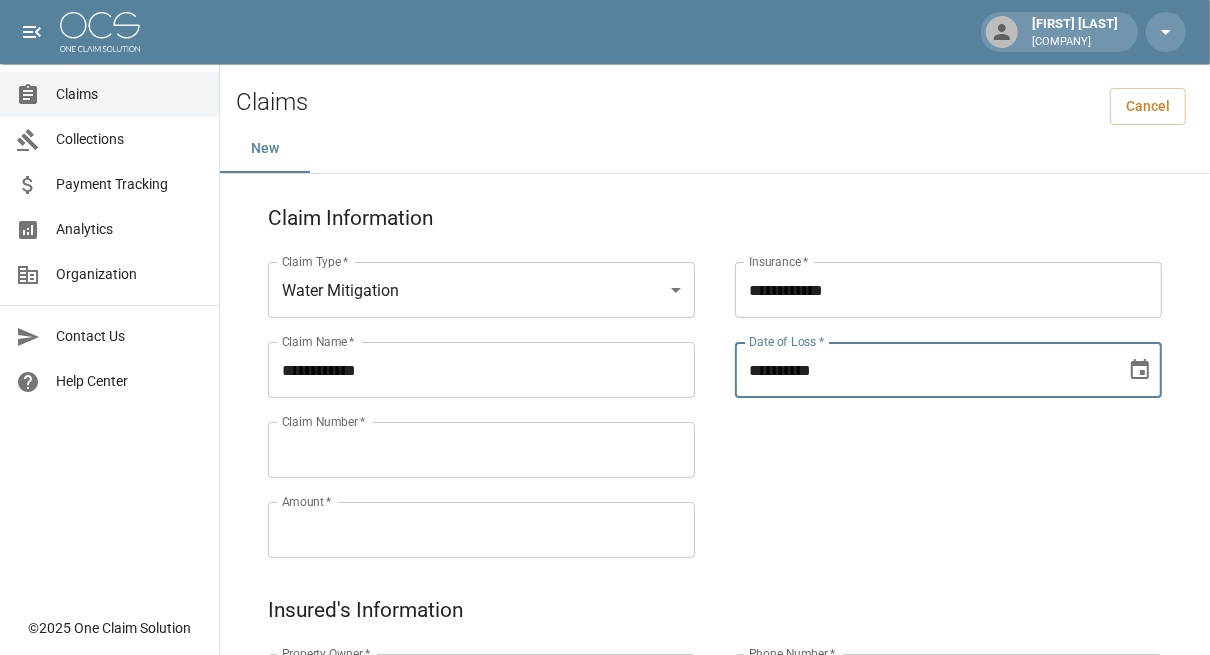 type on "**********" 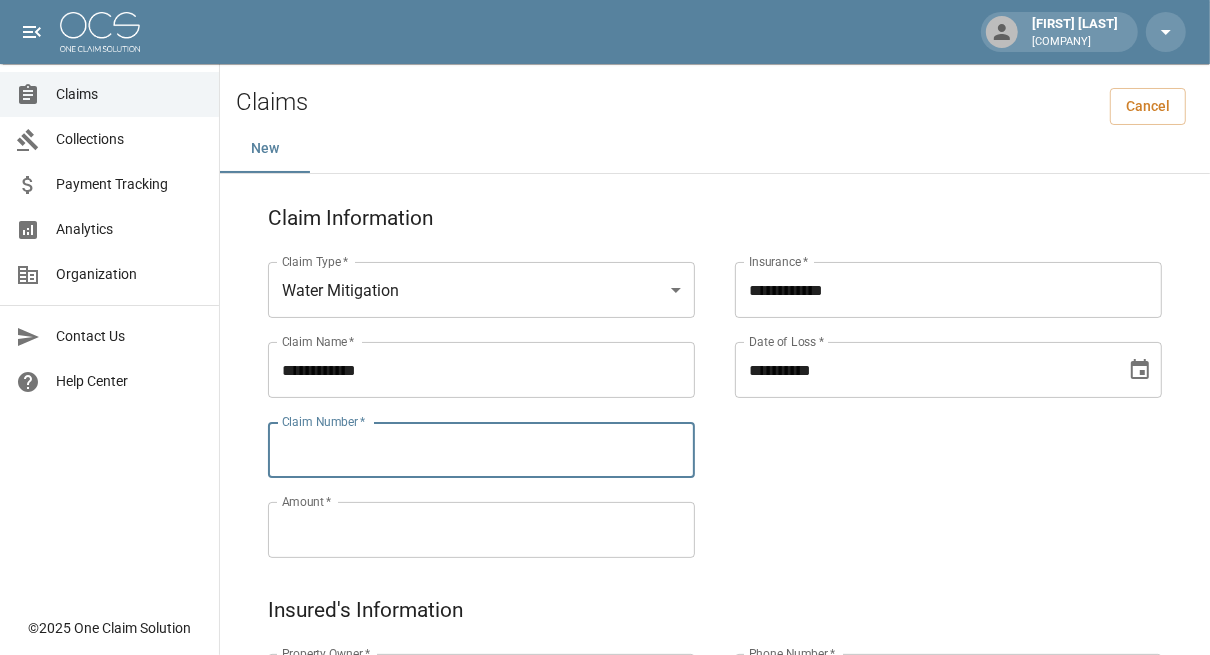 click on "Claim Number   *" at bounding box center [481, 450] 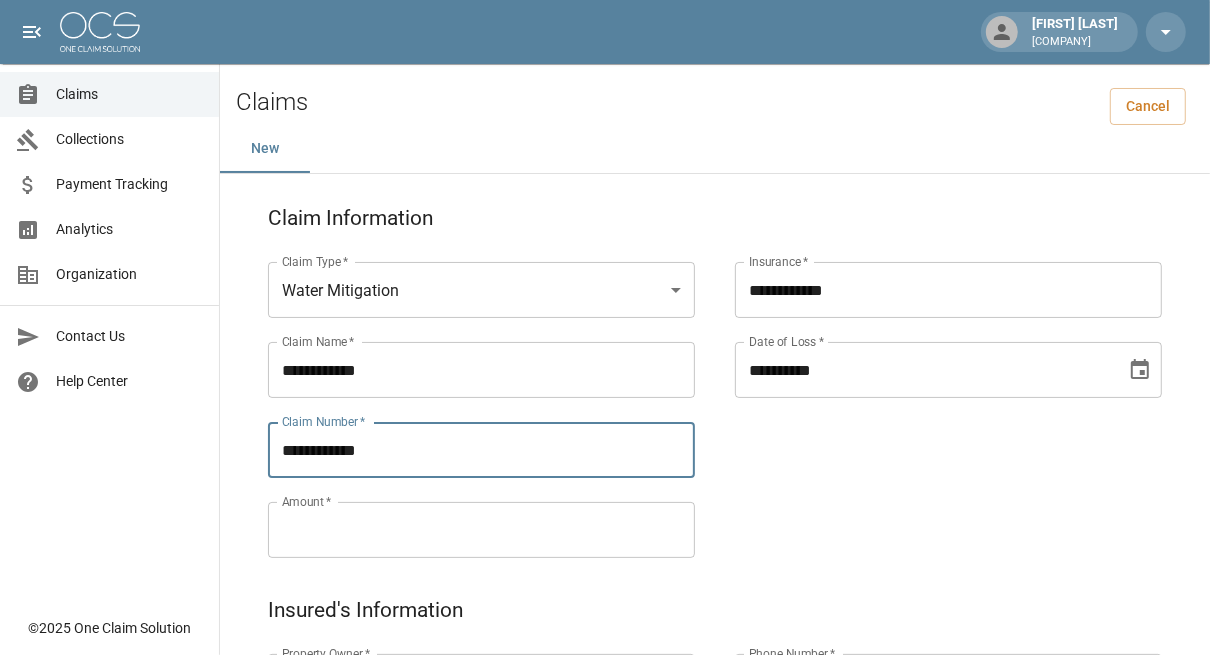 type on "**********" 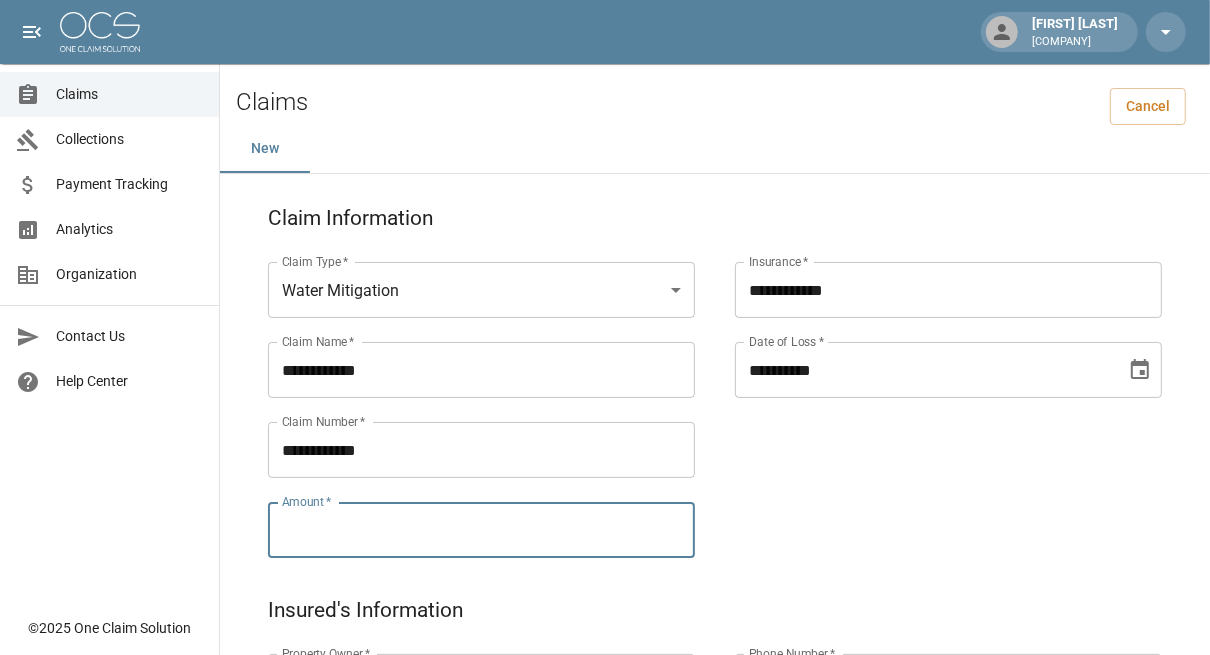 click on "Amount   *" at bounding box center (481, 530) 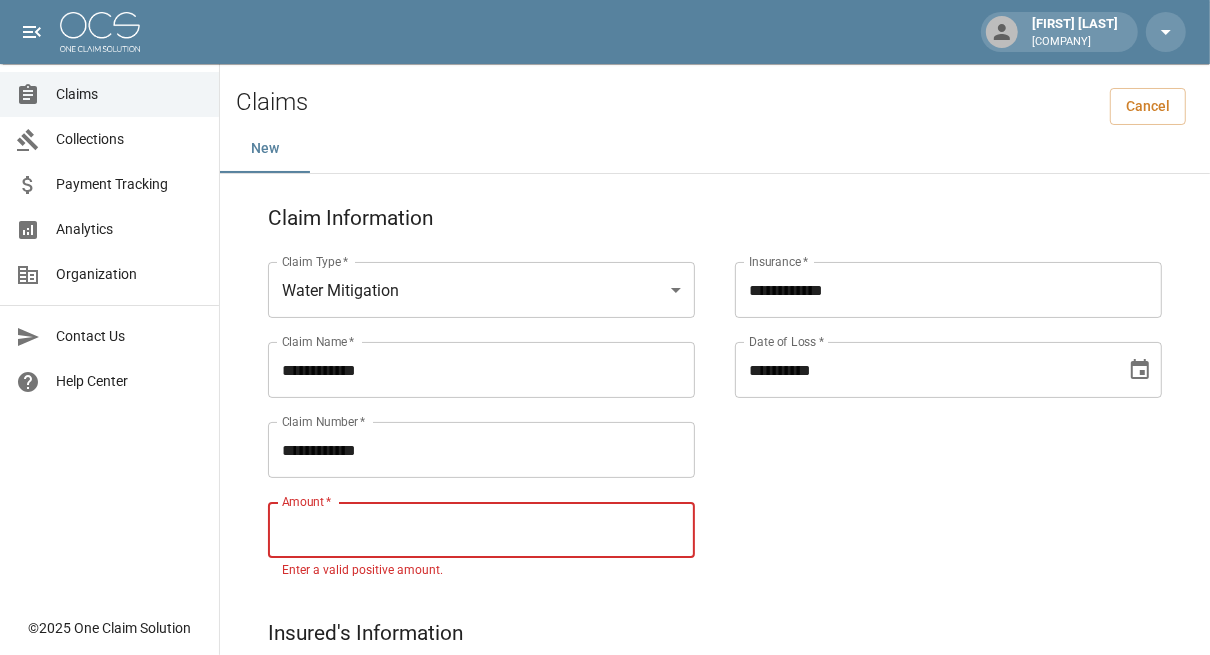 paste on "*********" 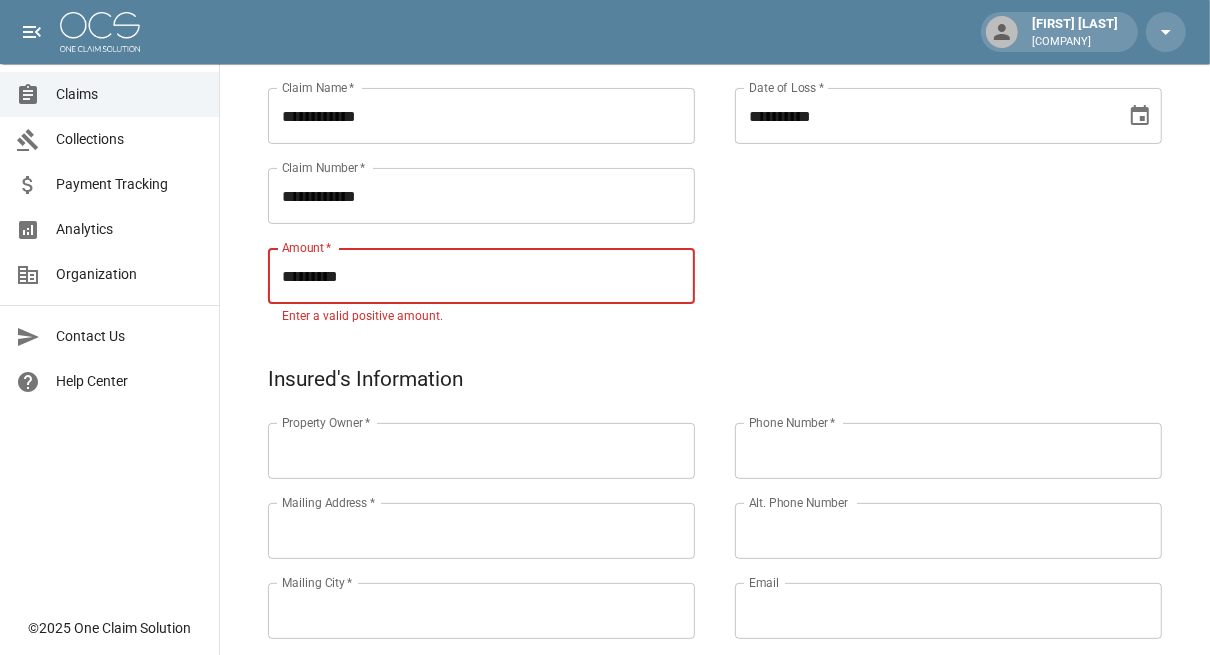 scroll, scrollTop: 252, scrollLeft: 0, axis: vertical 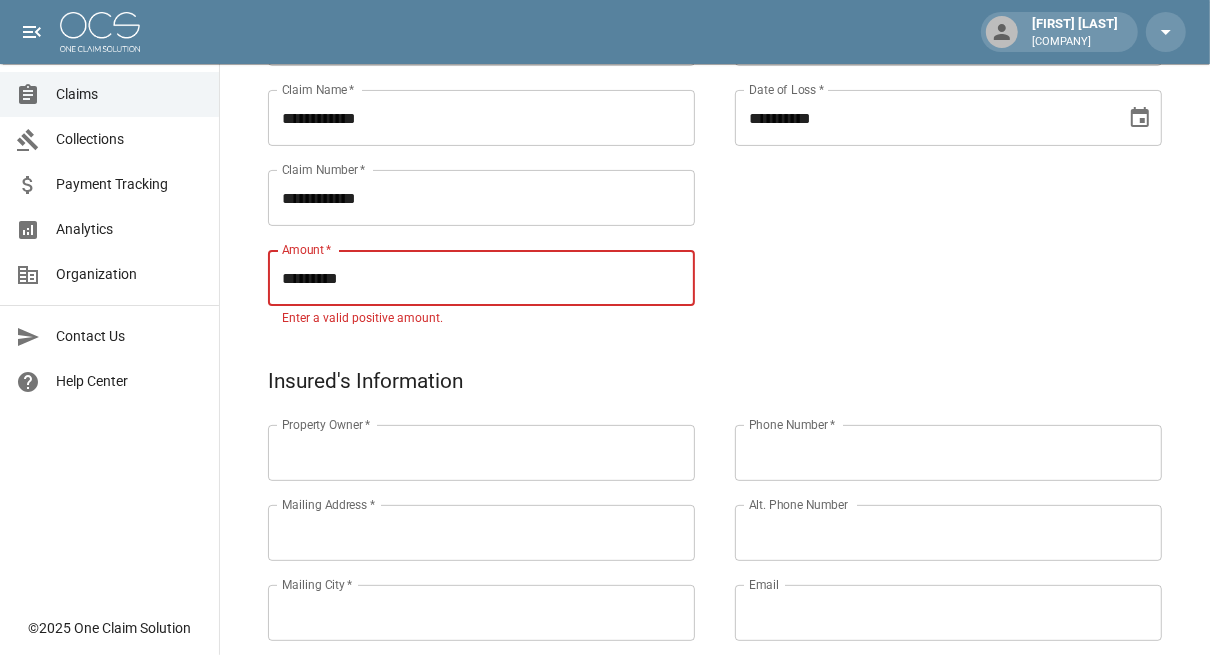 type on "*********" 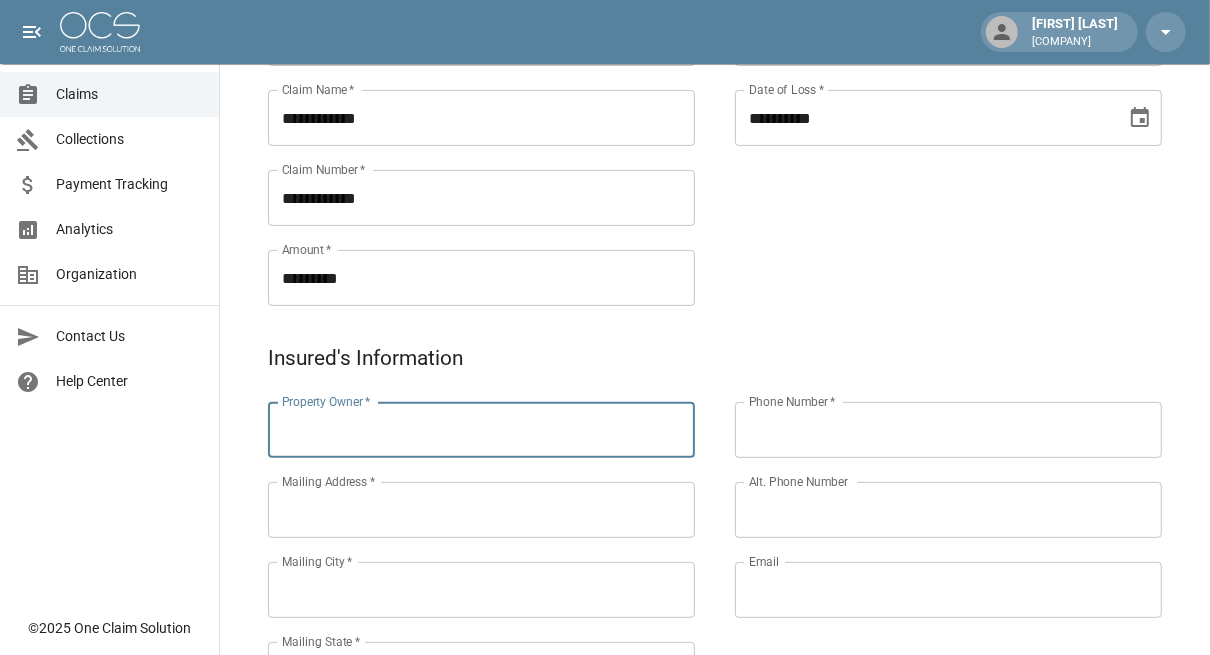 click on "Property Owner   * Property Owner   * Mailing Address   * Mailing Address   * Mailing City   * Mailing City   * Mailing State   * Mailing State   * Mailing Zip   * Mailing Zip   *" at bounding box center (461, 566) 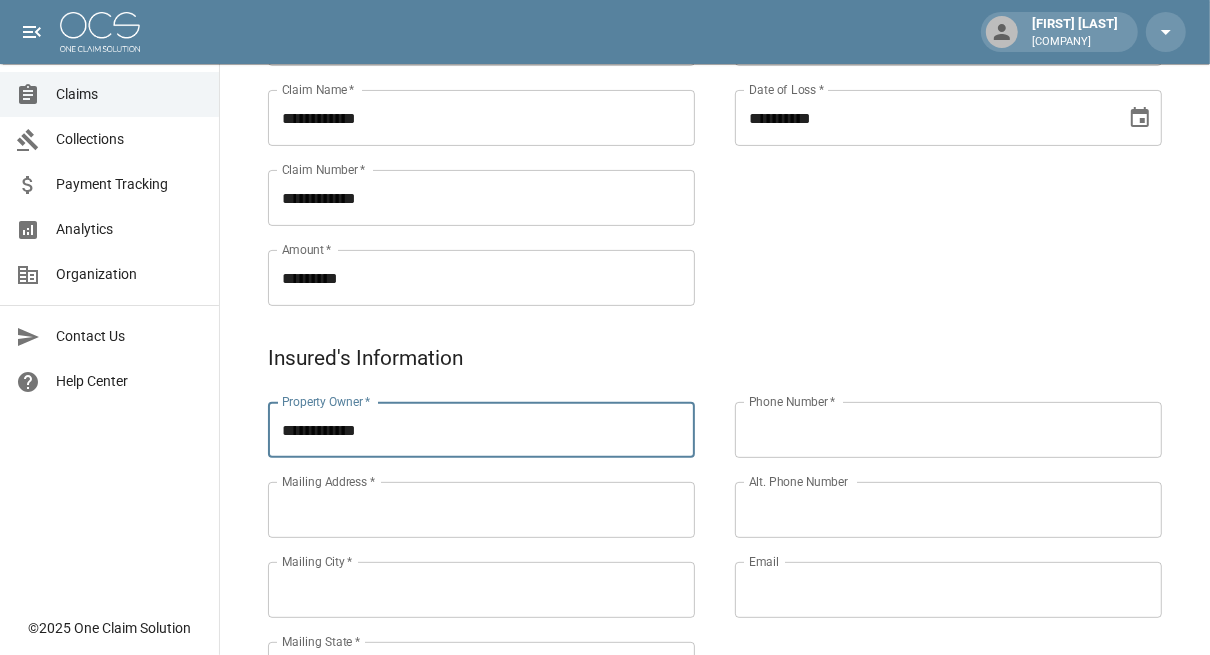 type on "**********" 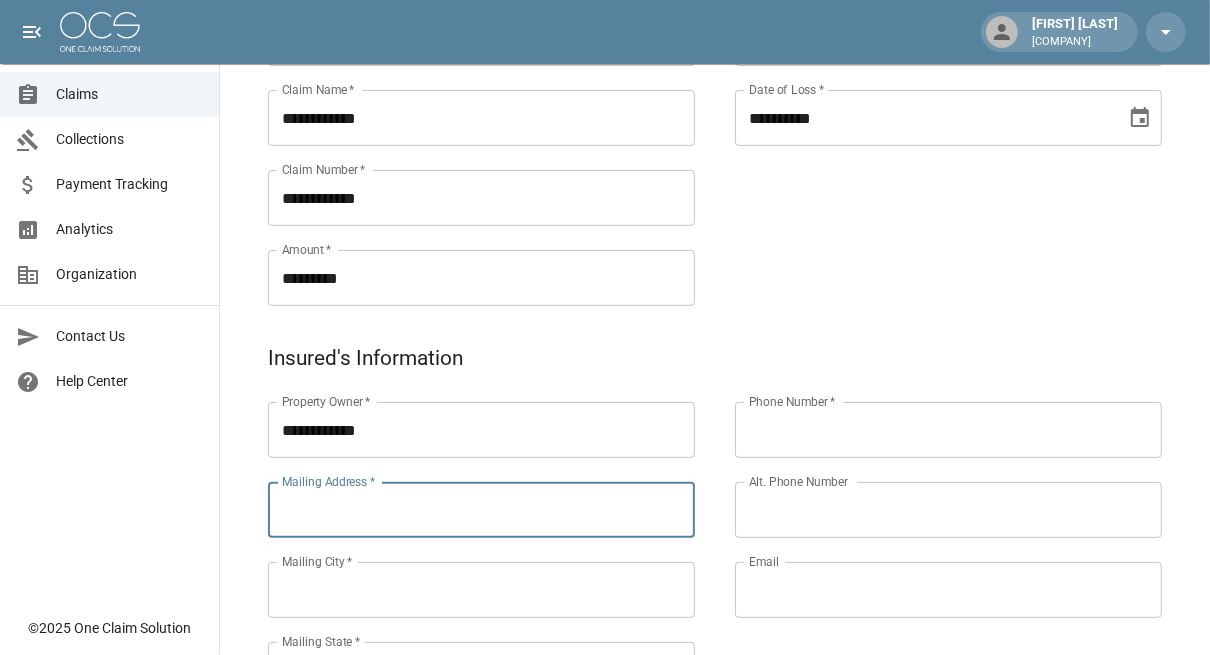 click on "Mailing Address   *" at bounding box center (481, 510) 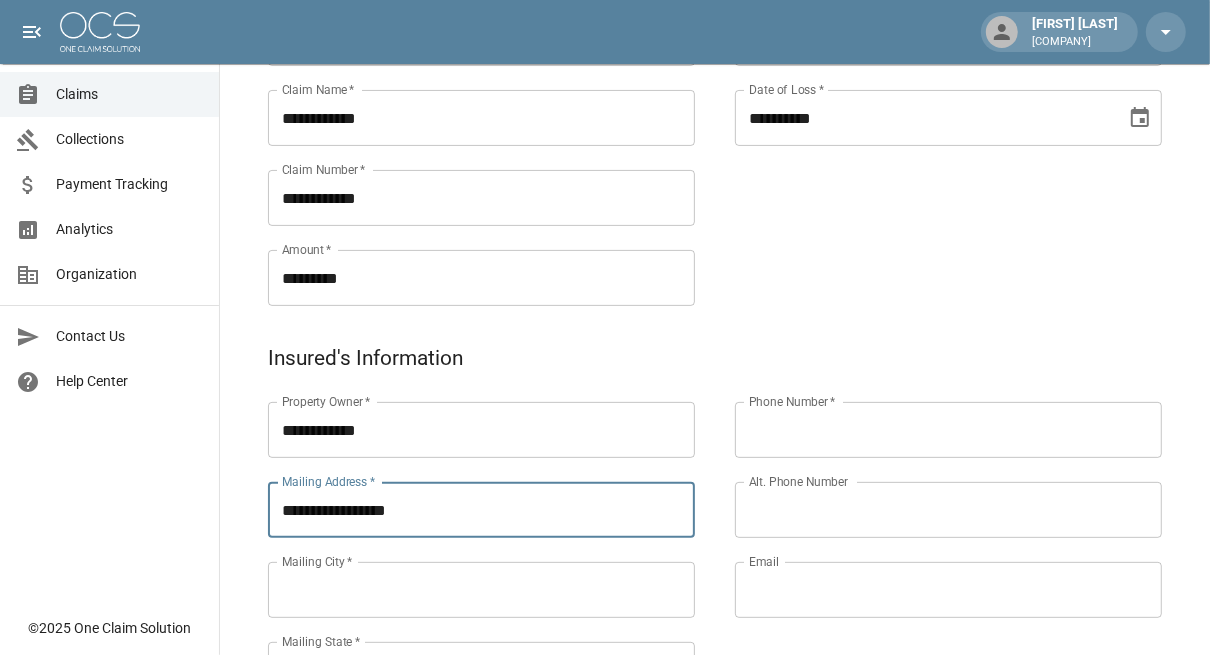 type on "**********" 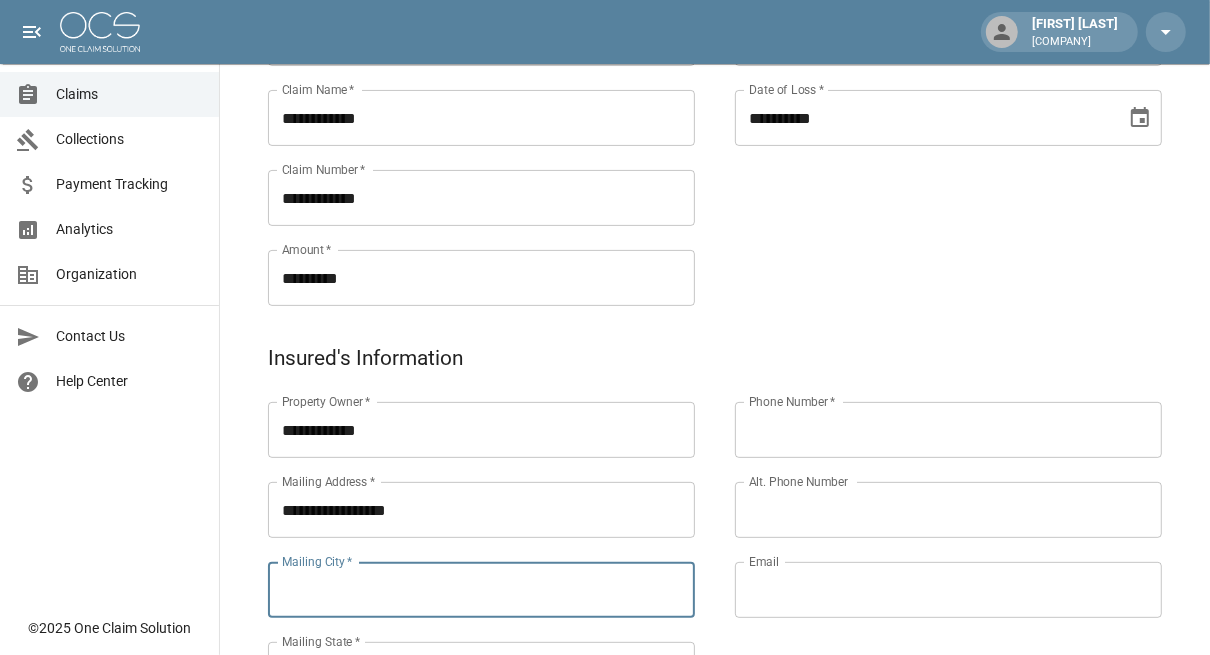 click on "Mailing City   *" at bounding box center [481, 590] 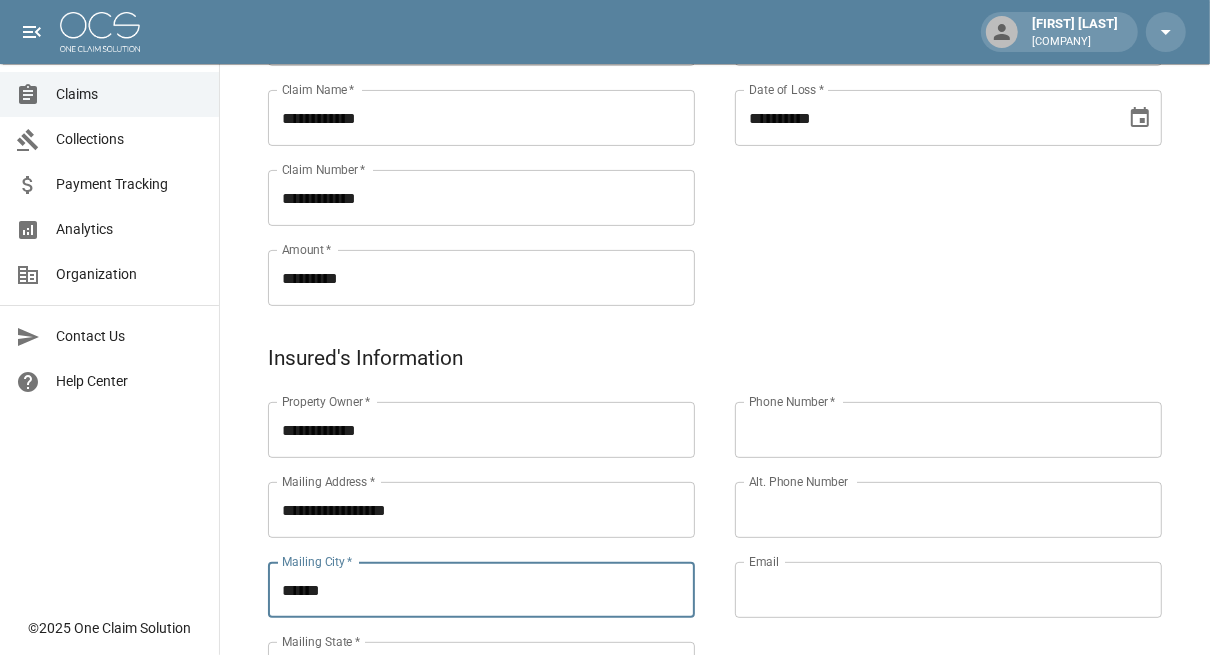 type on "*******" 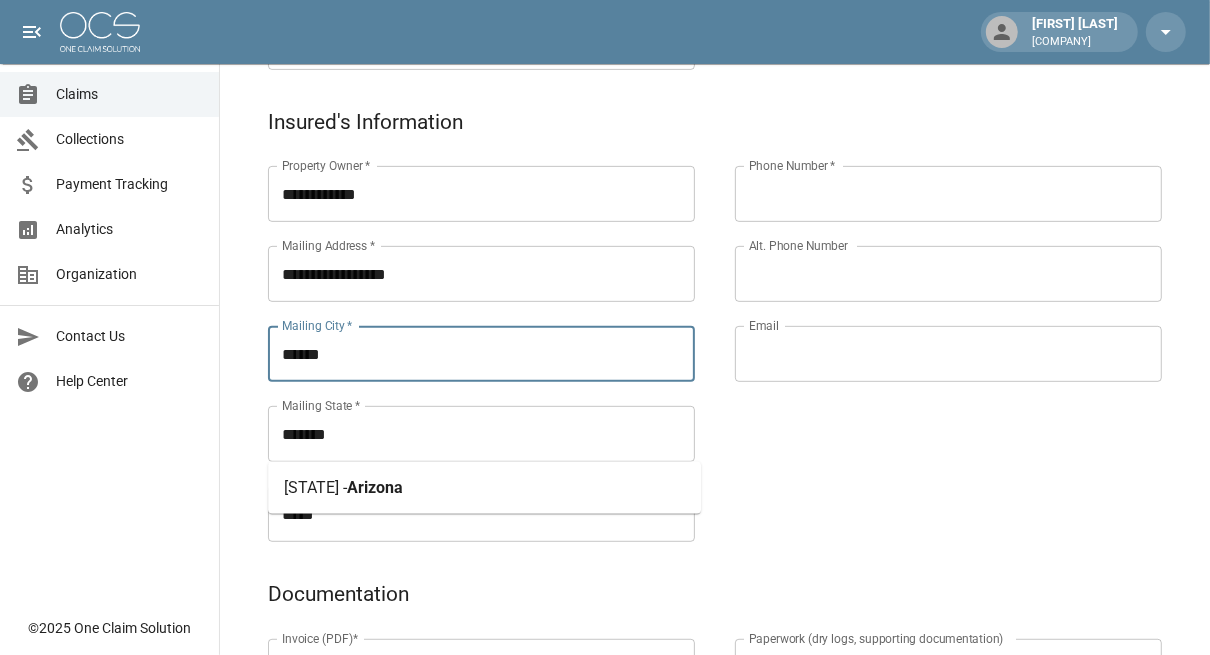 scroll, scrollTop: 489, scrollLeft: 0, axis: vertical 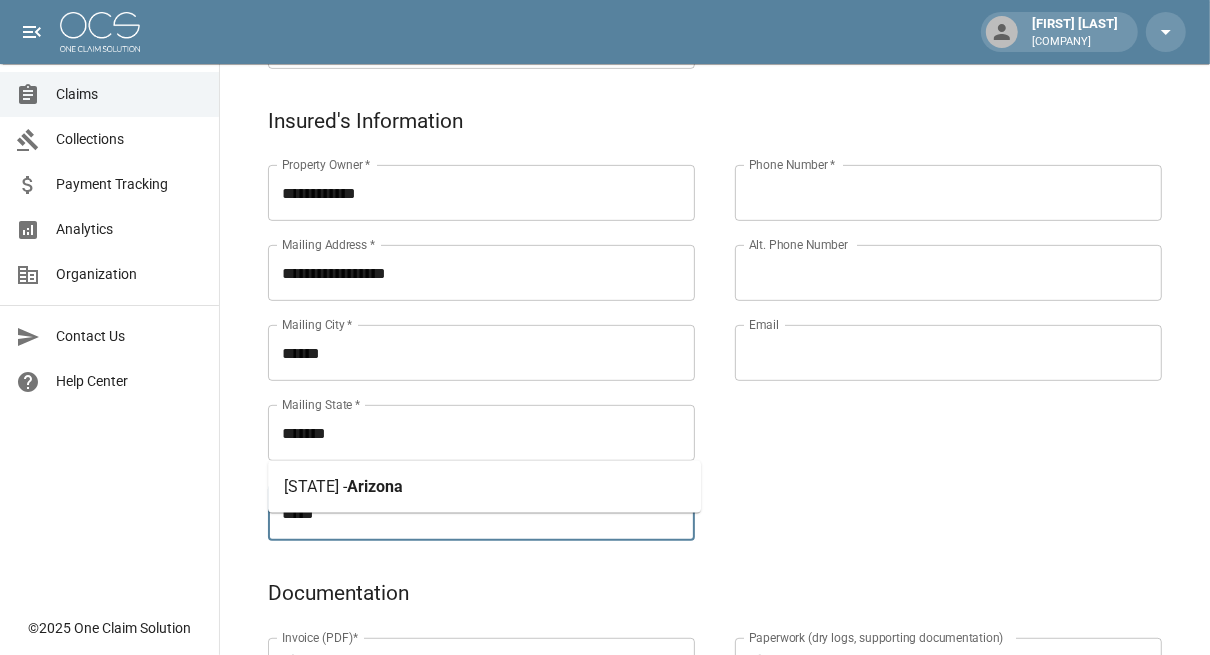 click on "*****" at bounding box center [481, 513] 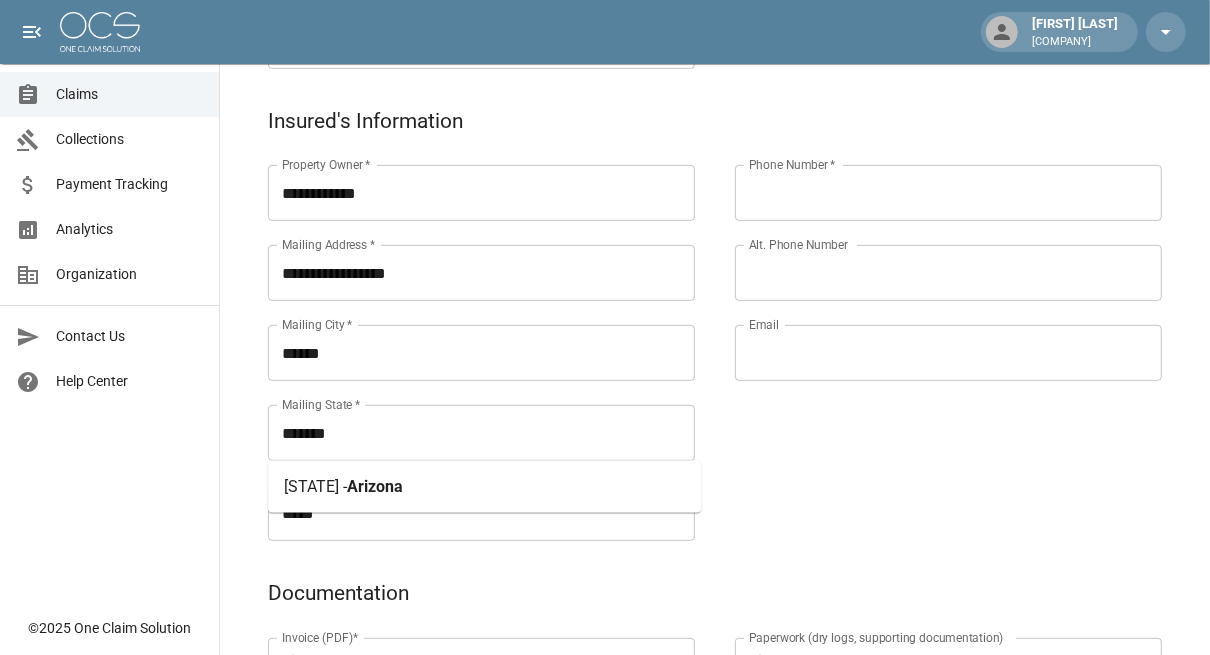 click on "Phone Number   * Phone Number   * Alt. Phone Number Alt. Phone Number Email Email" at bounding box center (928, 329) 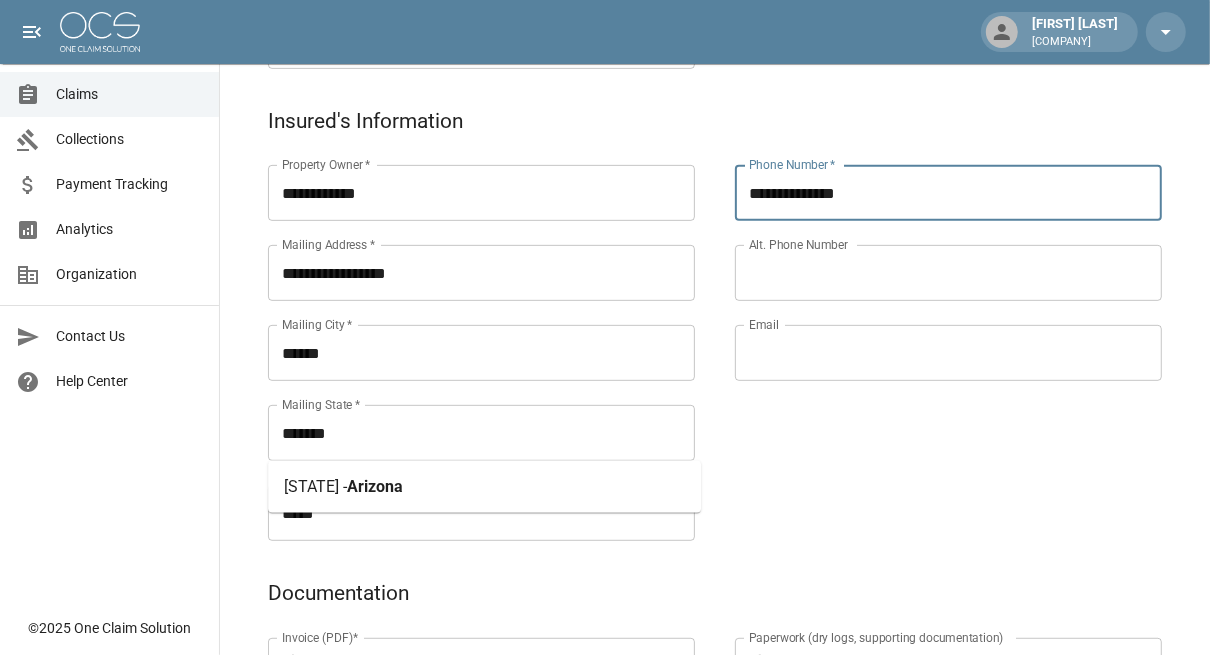 type on "**********" 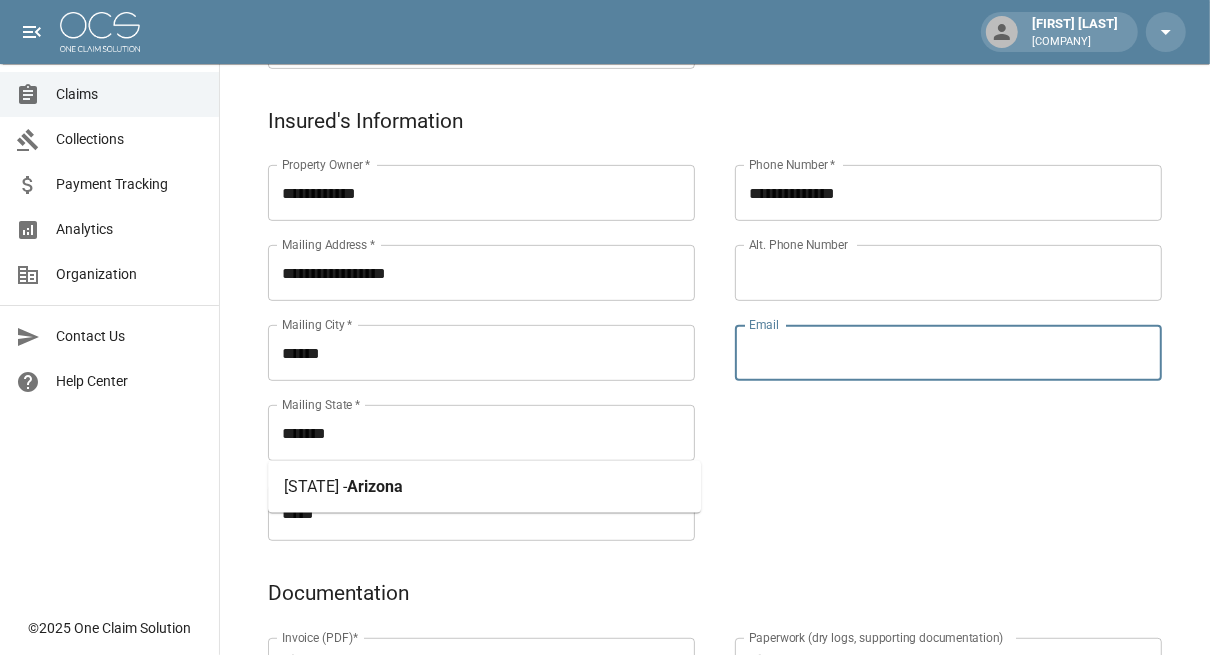 click on "Email" at bounding box center (948, 353) 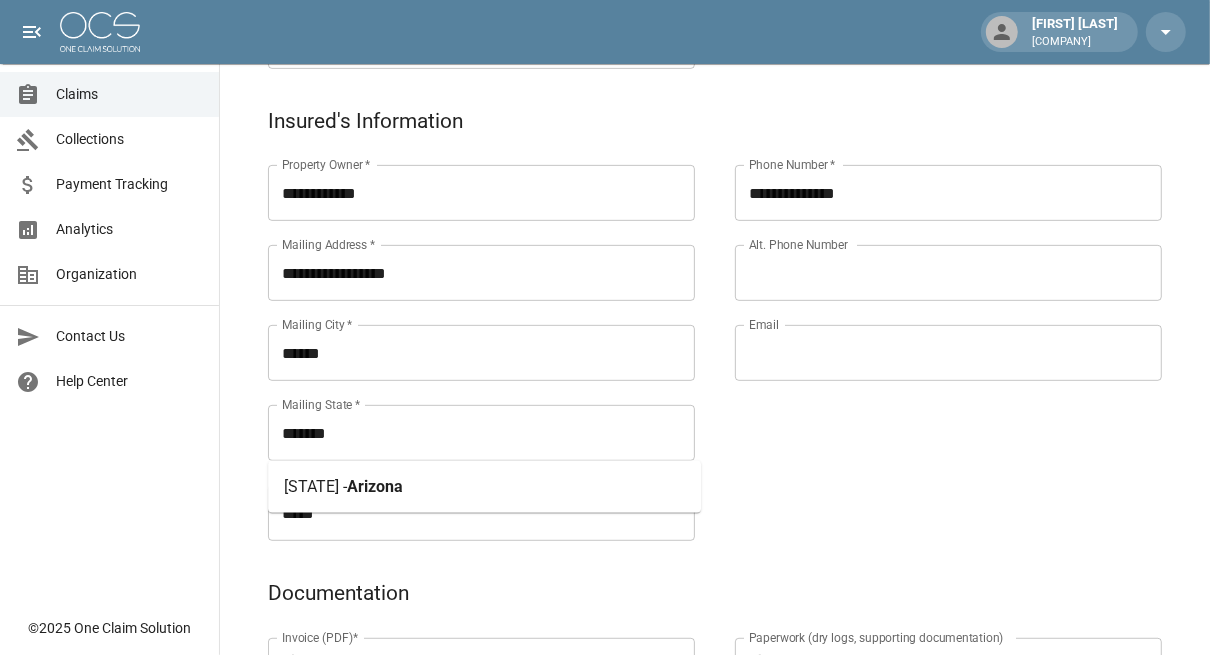 click on "**********" at bounding box center (461, 722) 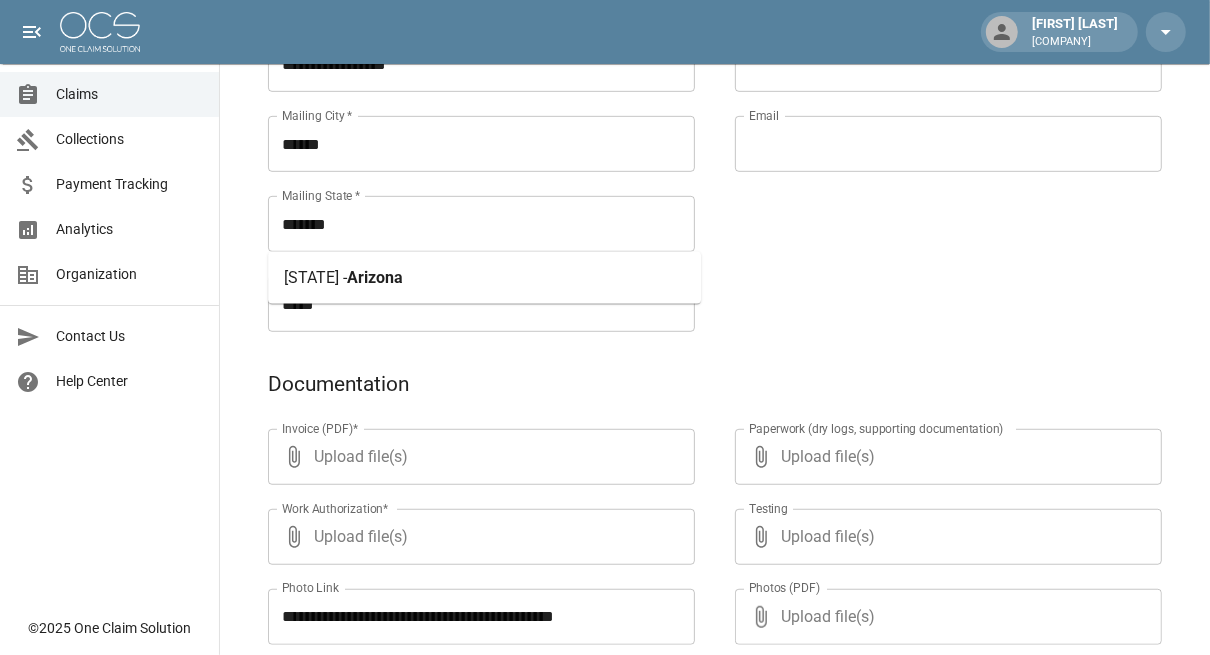 scroll, scrollTop: 800, scrollLeft: 0, axis: vertical 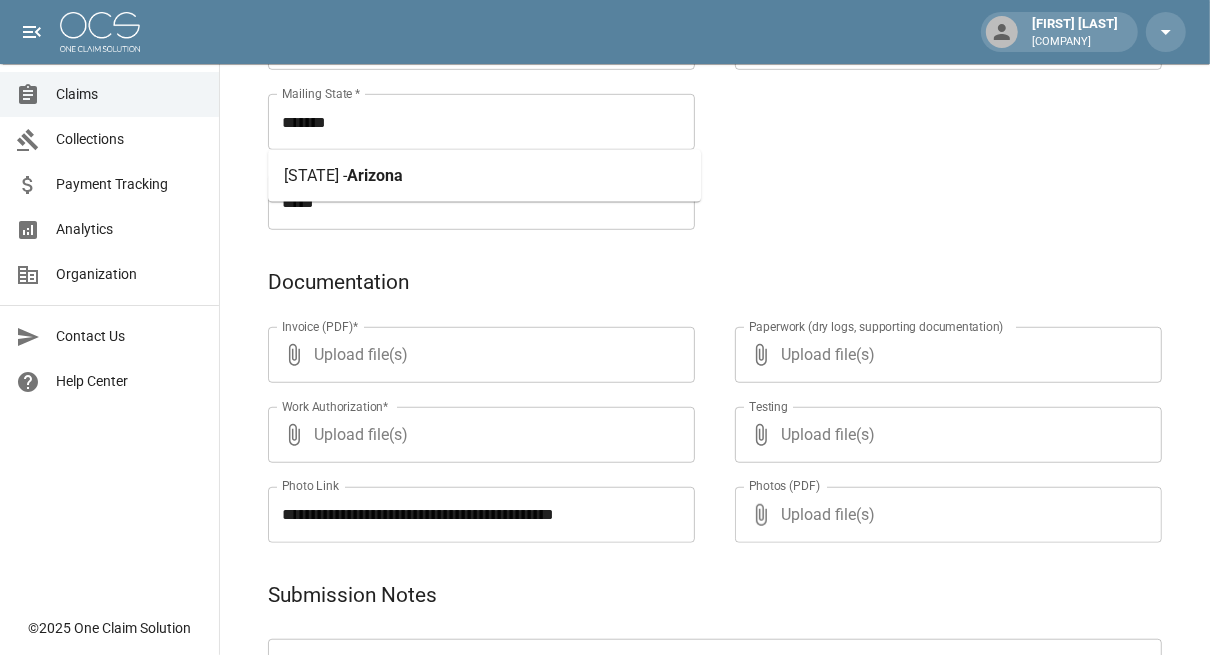 click on "Upload file(s)" at bounding box center [477, 355] 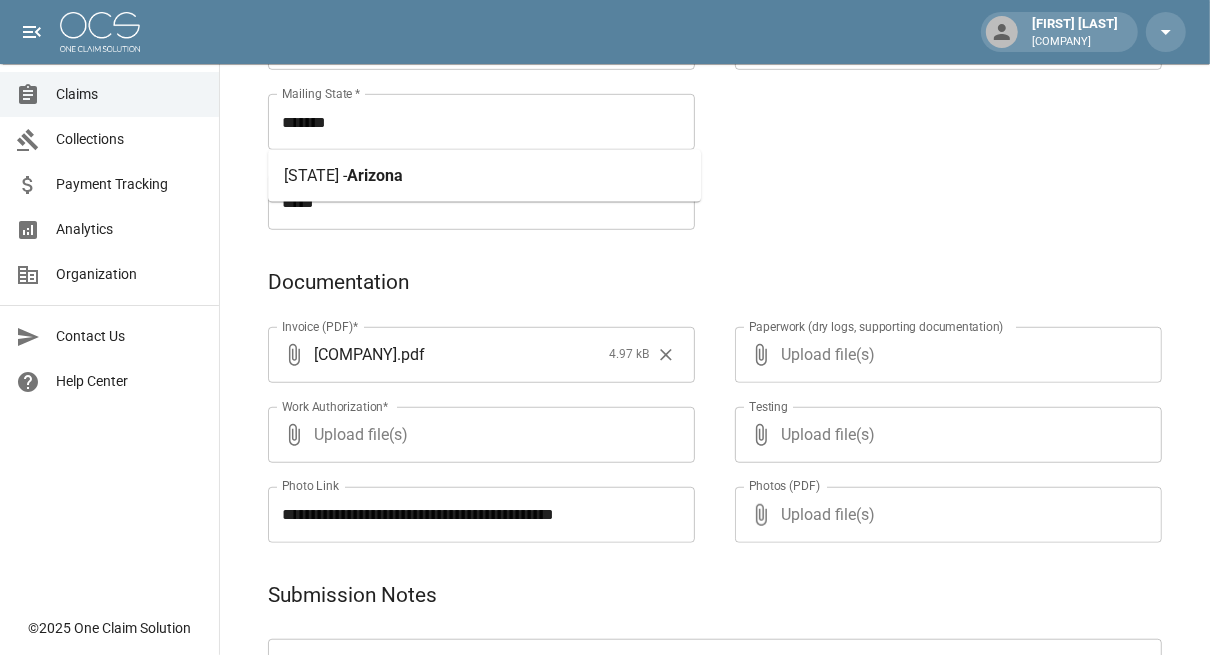 click on "Upload file(s)" at bounding box center [477, 435] 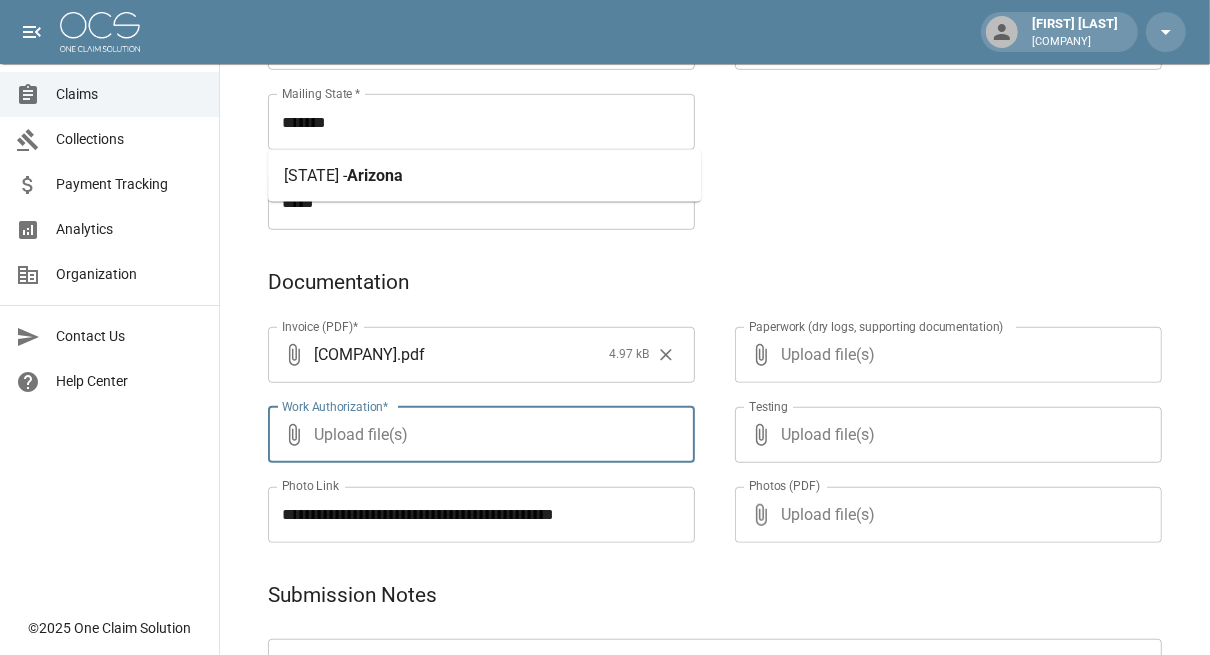 click on "Upload file(s)" at bounding box center [477, 435] 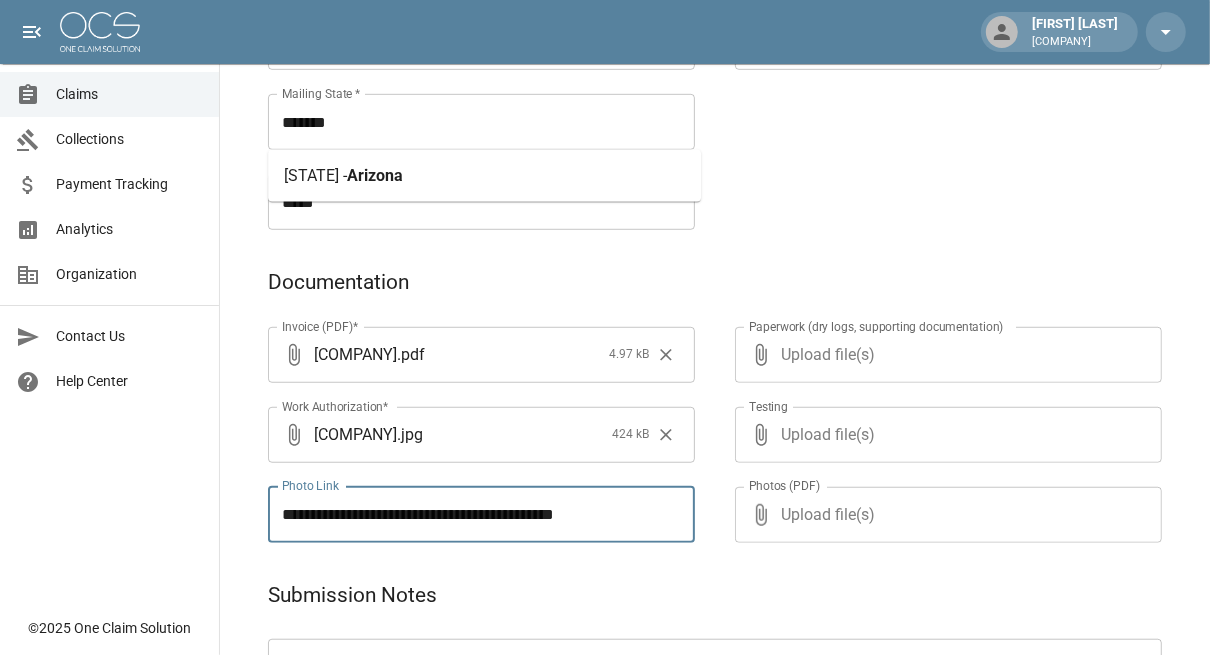 drag, startPoint x: 641, startPoint y: 504, endPoint x: 277, endPoint y: 490, distance: 364.26913 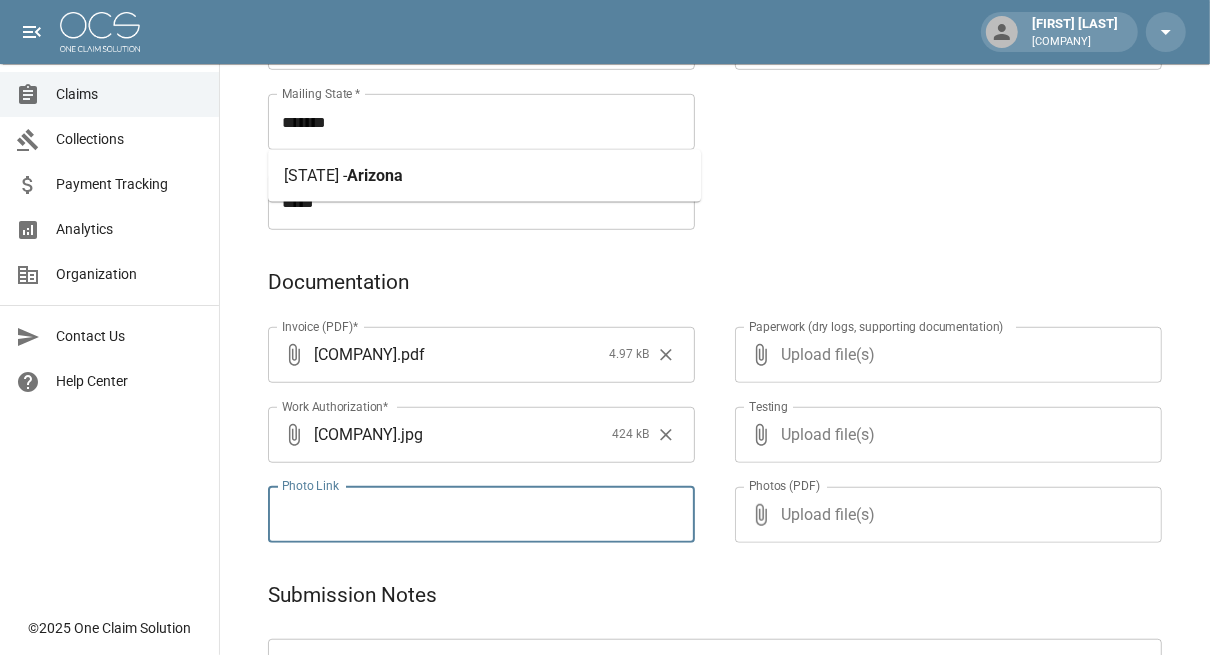 type 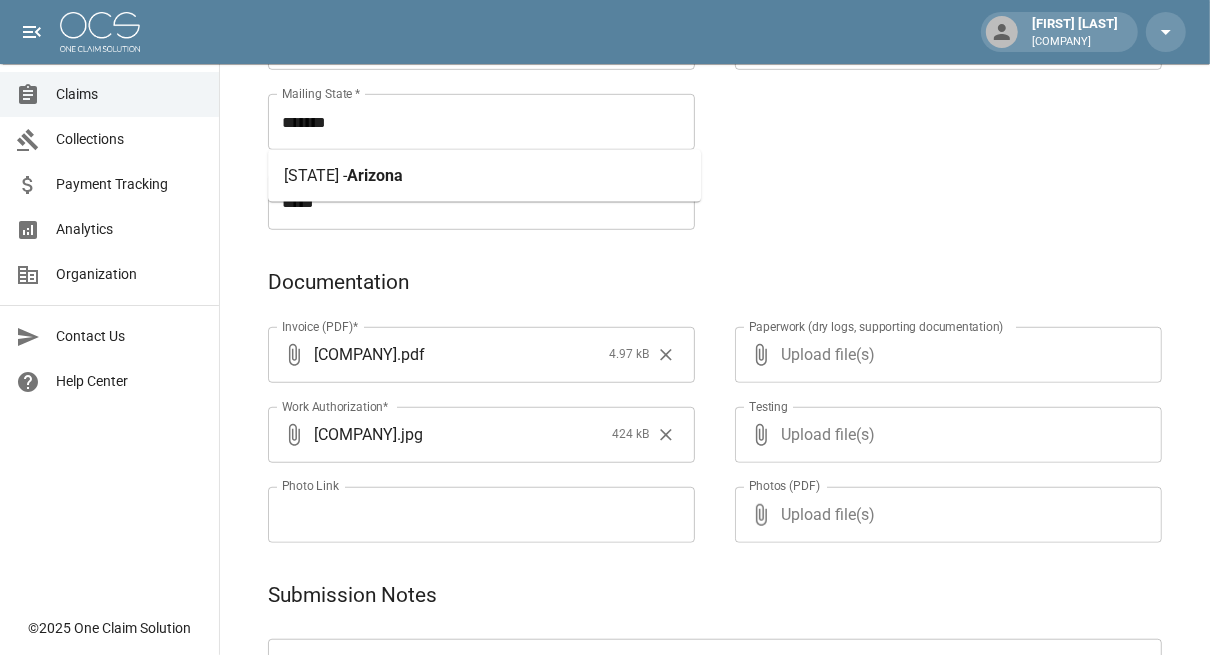 drag, startPoint x: 398, startPoint y: 505, endPoint x: 864, endPoint y: -46, distance: 721.63495 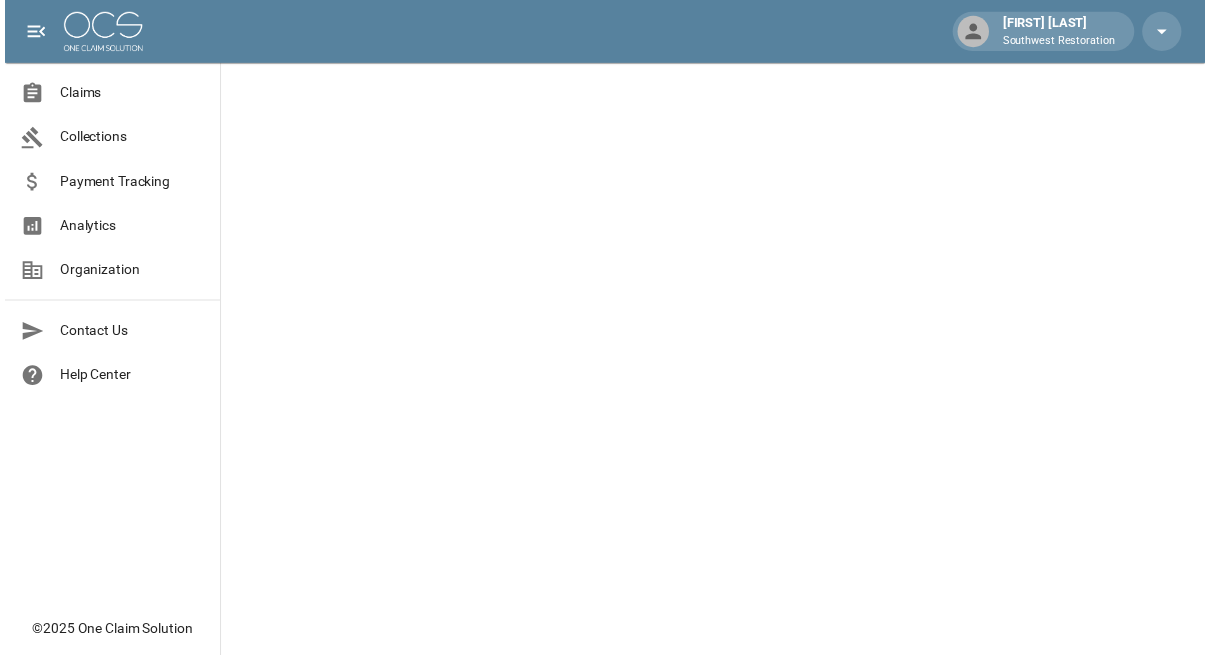 scroll, scrollTop: 0, scrollLeft: 0, axis: both 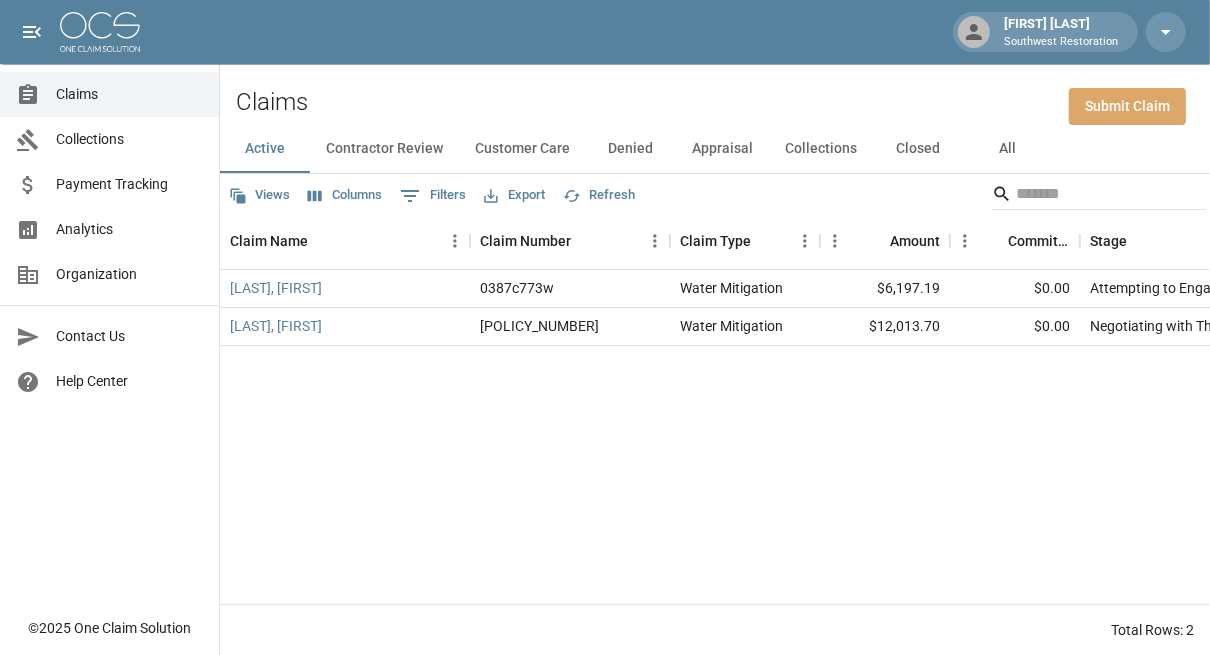 click on "Submit Claim" at bounding box center [1127, 106] 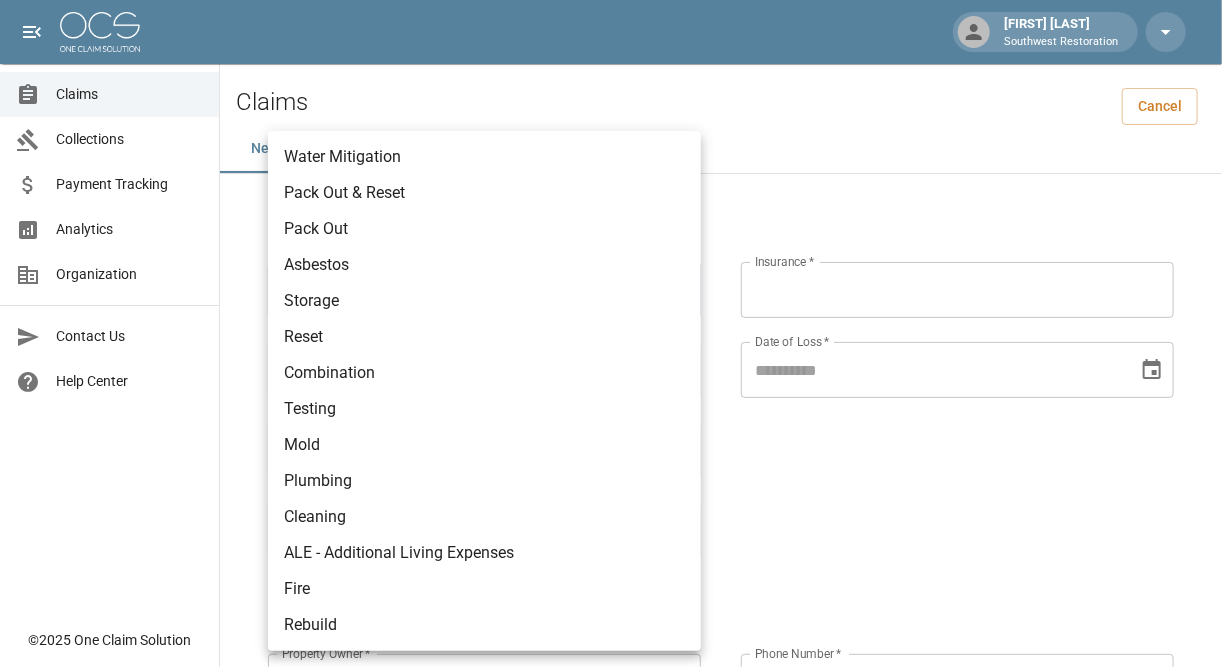 click on "[FIRST] [LAST] [COMPANY] Claims Collections Payment Tracking Analytics Organization Contact Us Help Center © [YEAR] [COMPANY] Claims Cancel New Claim Information Claim Type * ​ Claim Type * Claim Name * Claim Name * Claim Number * Claim Number * Amount * Amount * Insurance * Insurance * Date of Loss * Date of Loss * Insured's Information Property Owner * Mailing Address * Mailing City * Mailing State * Mailing Zip * Phone Number * Alt. Phone Number Alt. Phone Number Email Email Documentation Invoice (PDF)* ​ Upload file(s) Invoice (PDF)* Work Authorization* ​ Upload file(s) Work Authorization* Photo Link Photo Link Paperwork (dry logs, supporting documentation) ​ Upload file(s) Paperwork (dry logs, supporting documentation) Testing ​ Upload file(s) Testing Photos (PDF) *" at bounding box center (611, 836) 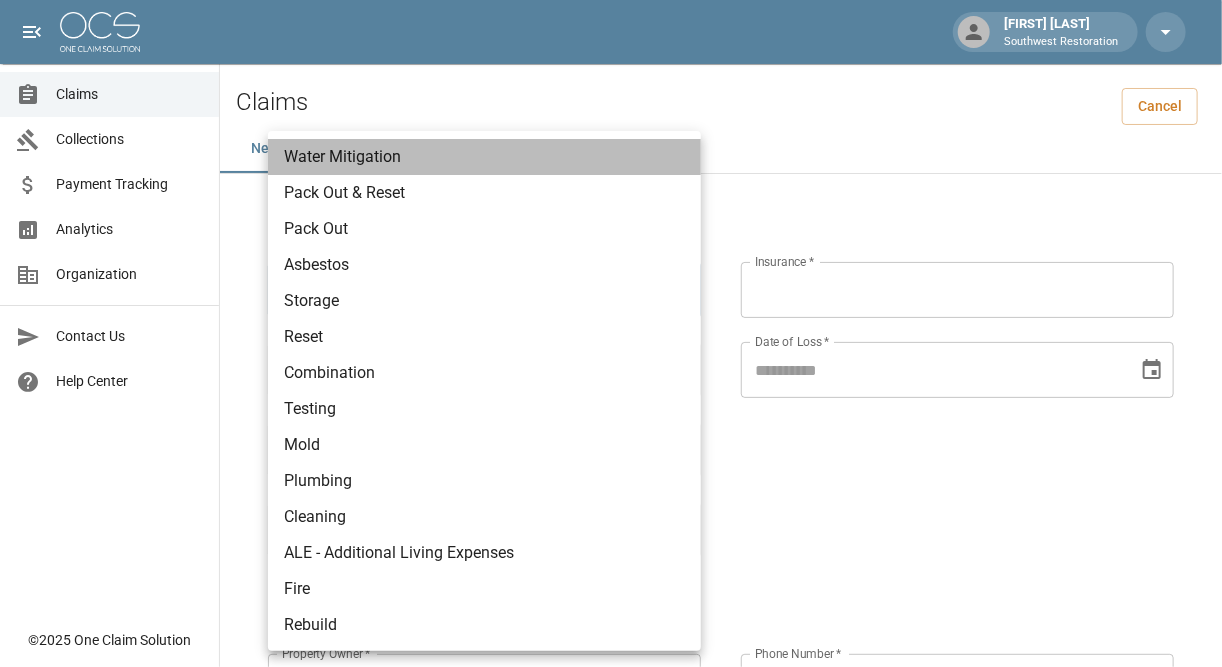 click on "Water Mitigation" at bounding box center (484, 157) 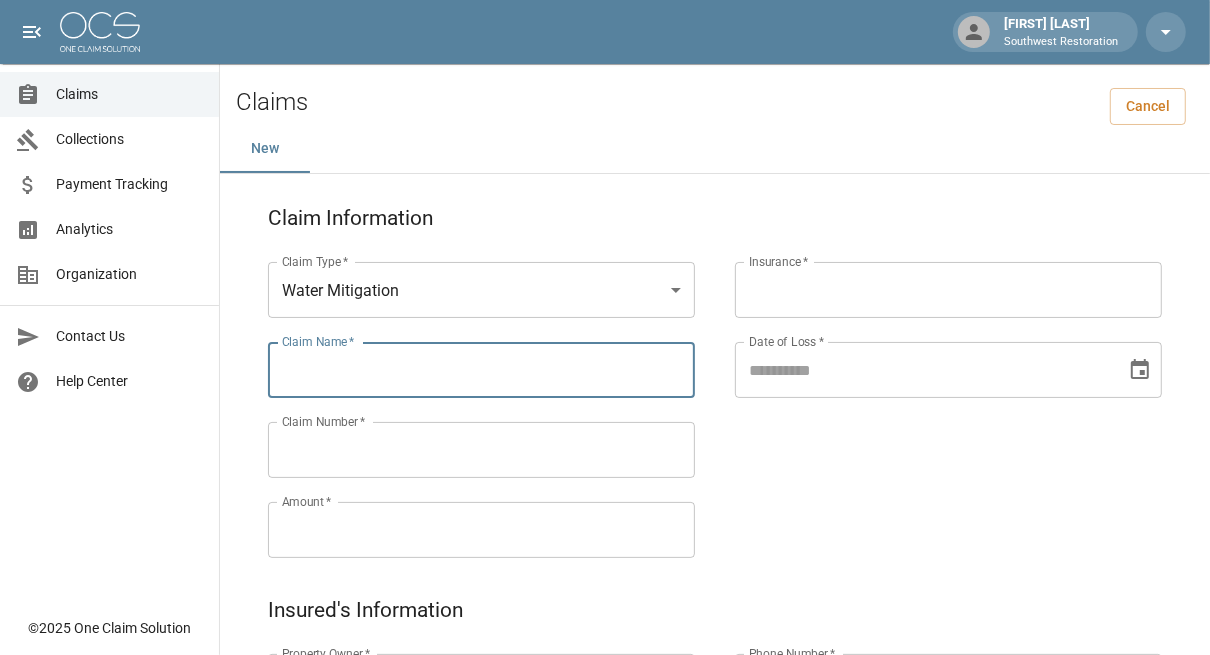 click on "Claim Name   *" at bounding box center [481, 370] 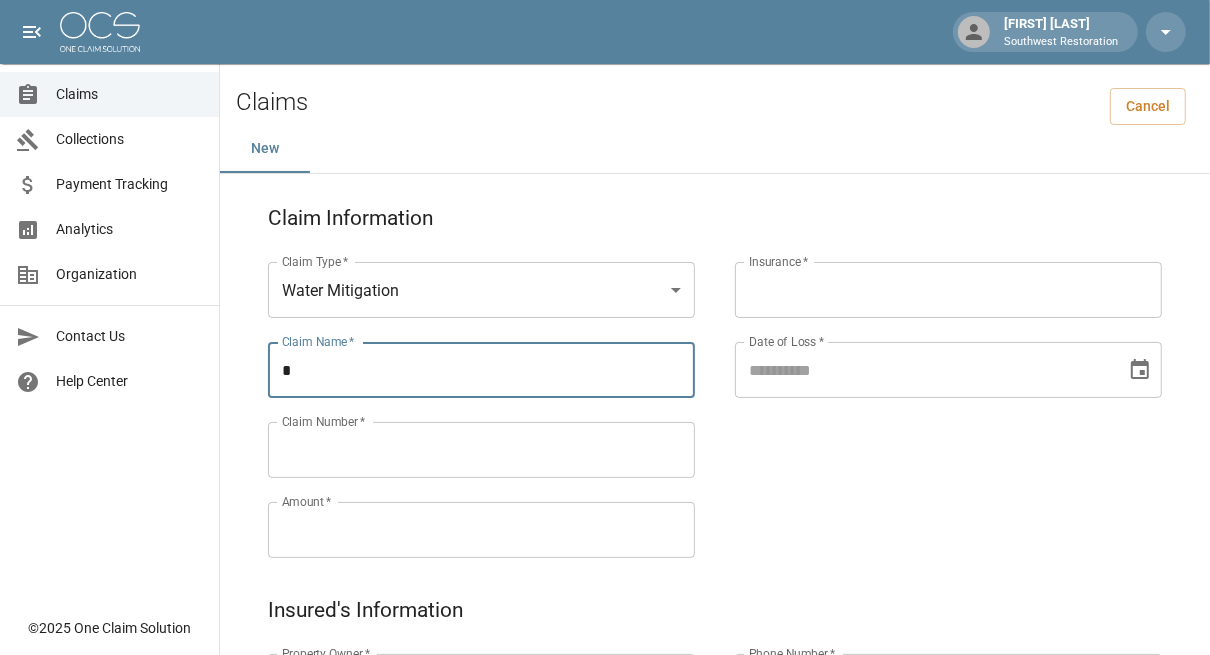 type on "**********" 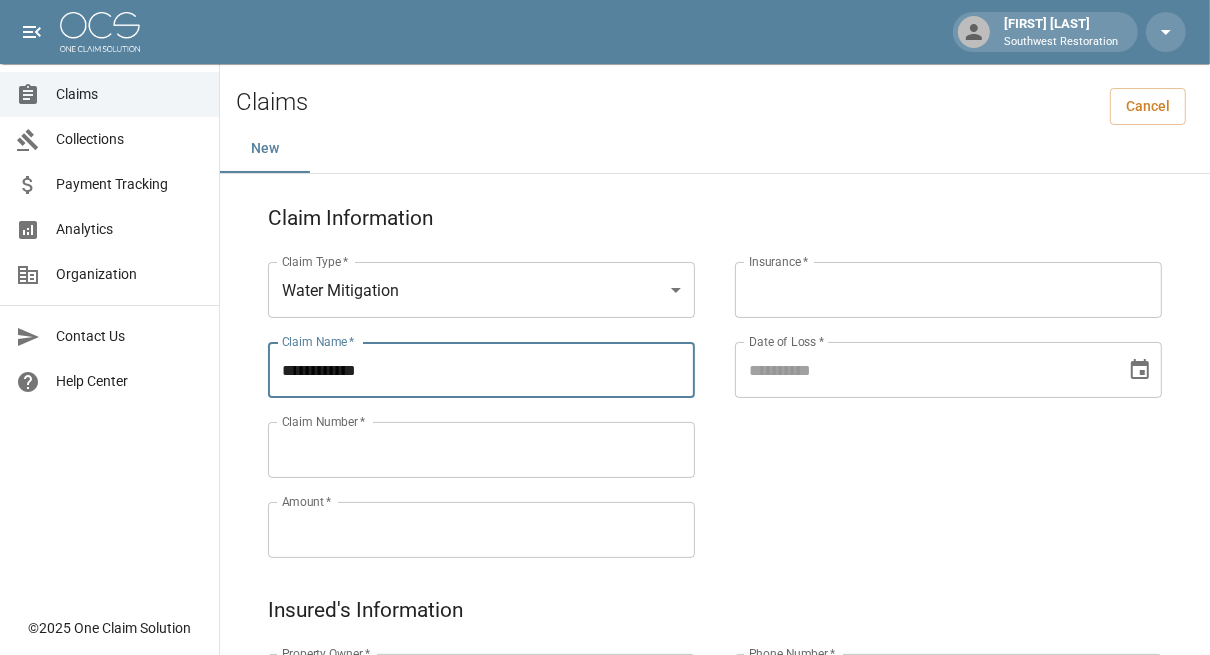 type on "**********" 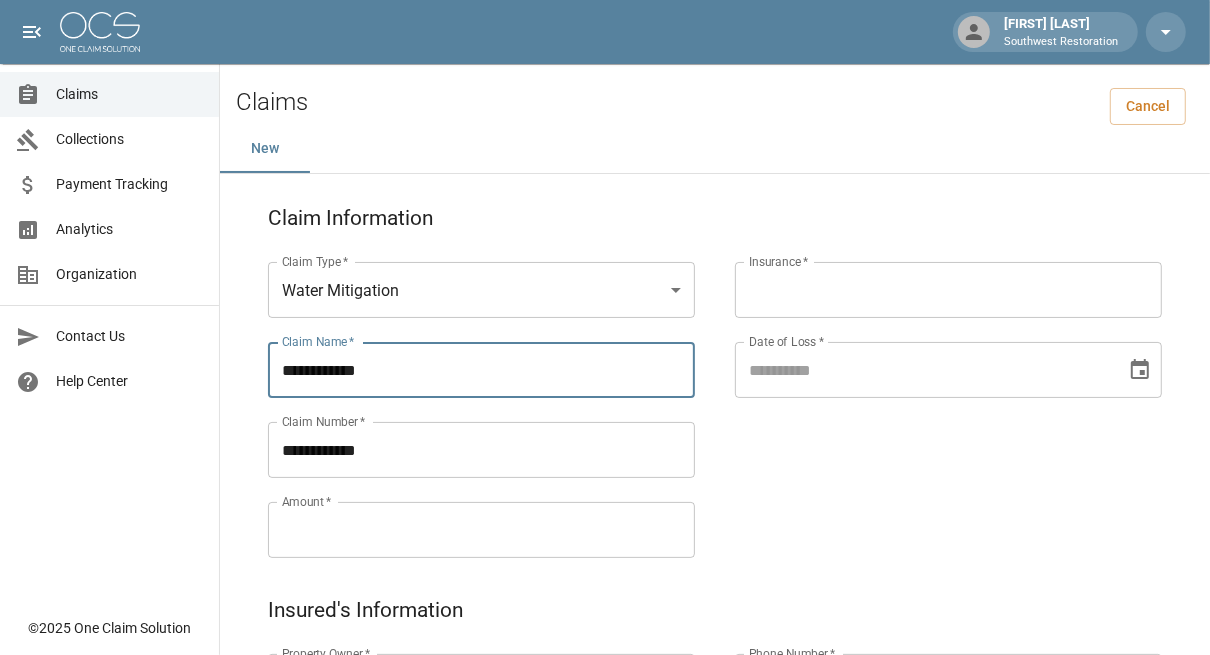 type on "*********" 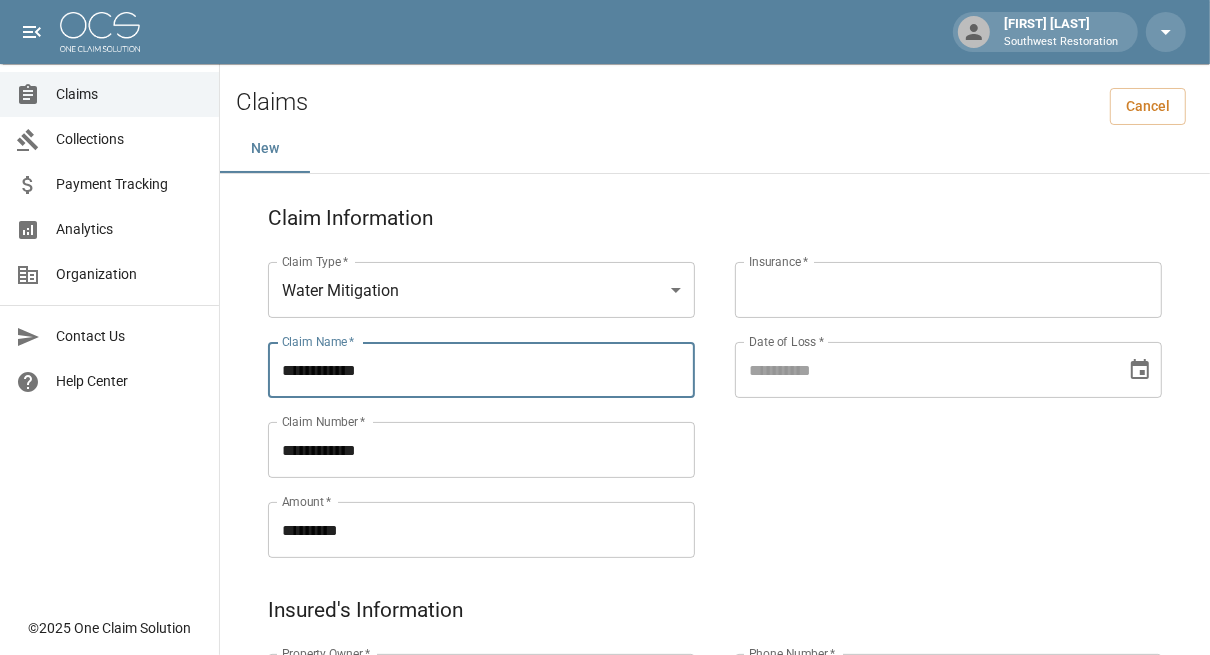 type on "**********" 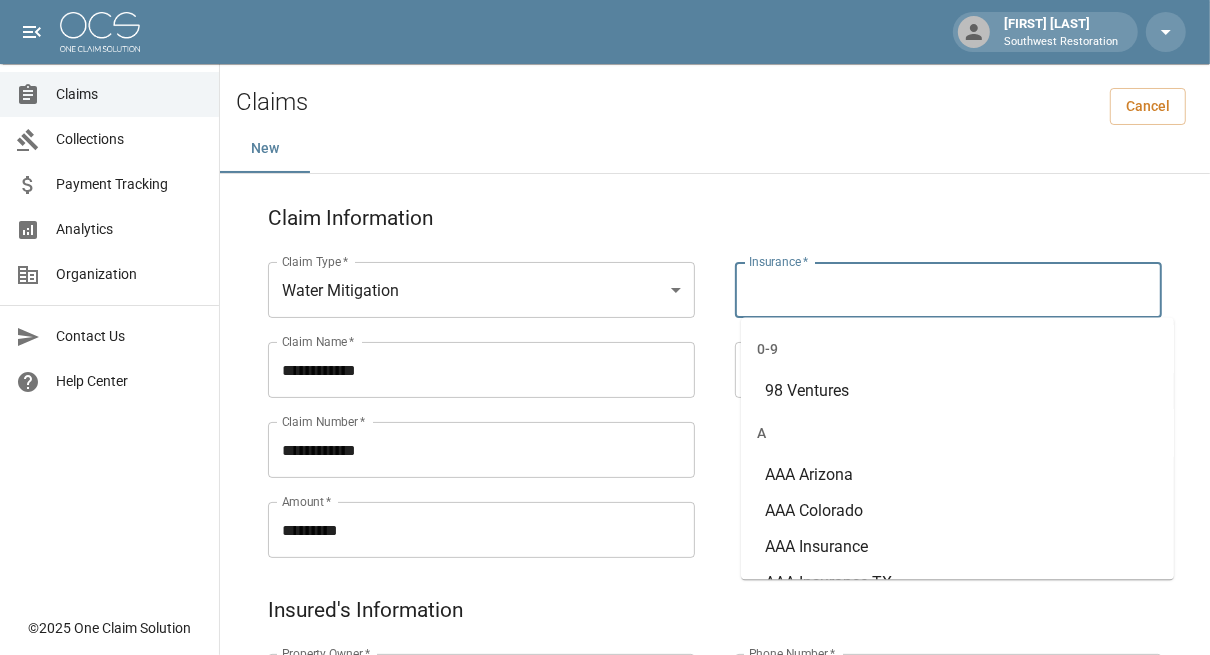 click on "Insurance   *" at bounding box center [948, 290] 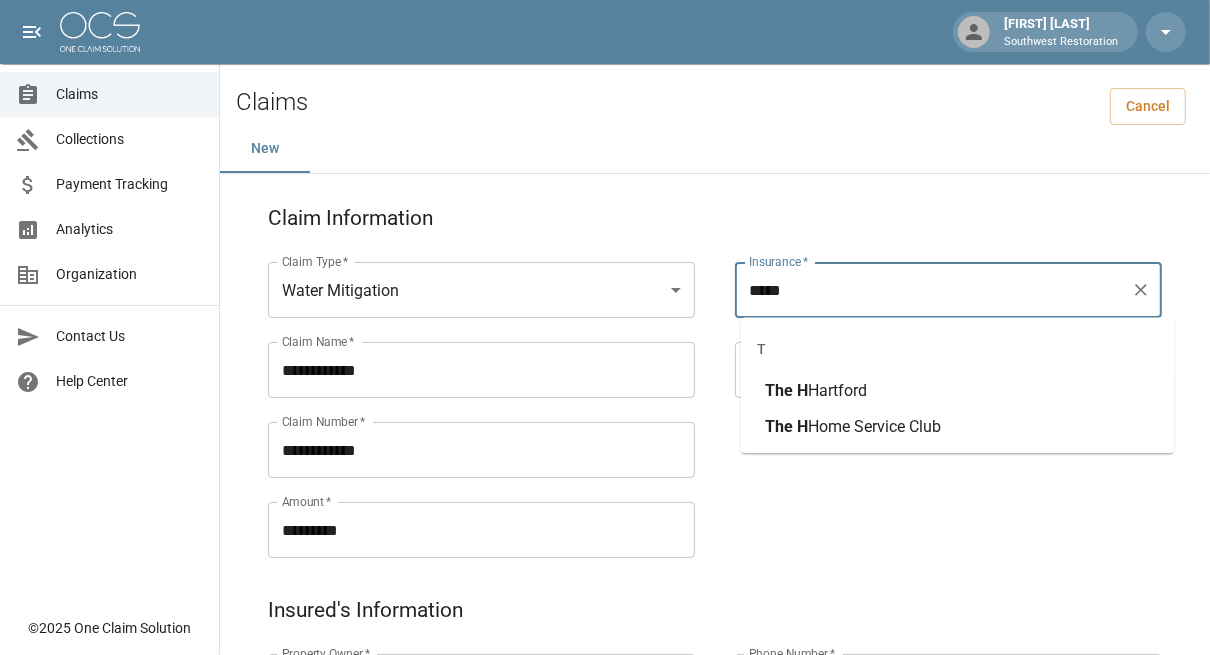 click on "artford" at bounding box center [837, 390] 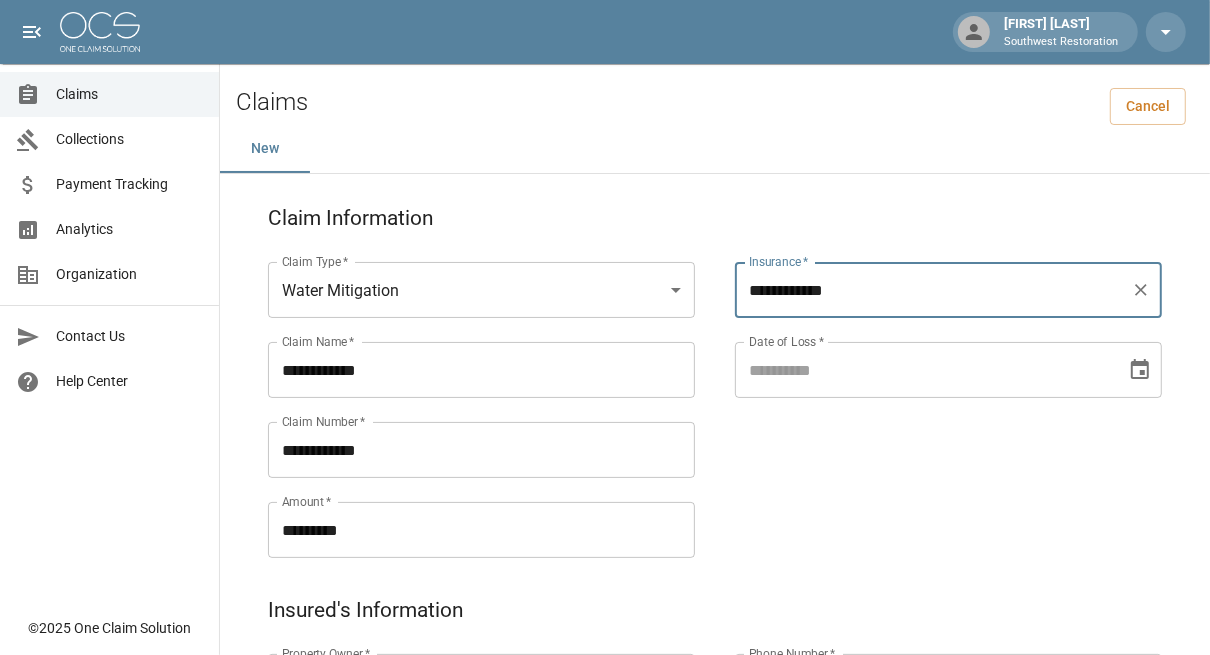 type on "**********" 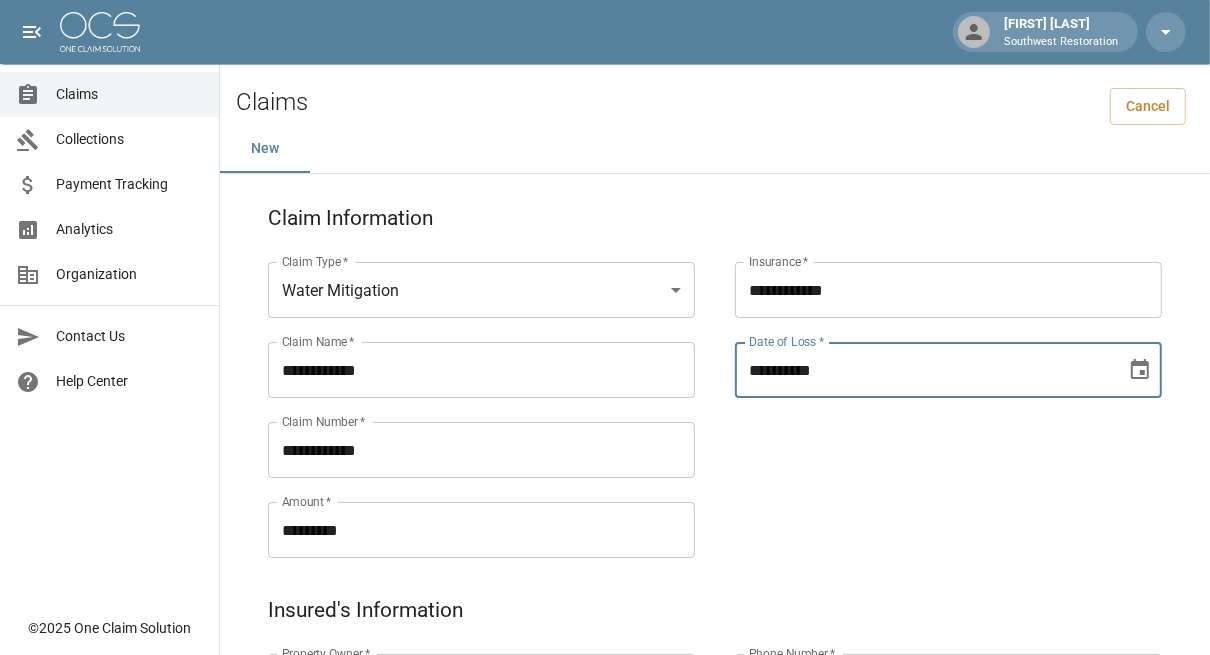 click on "**********" at bounding box center [923, 370] 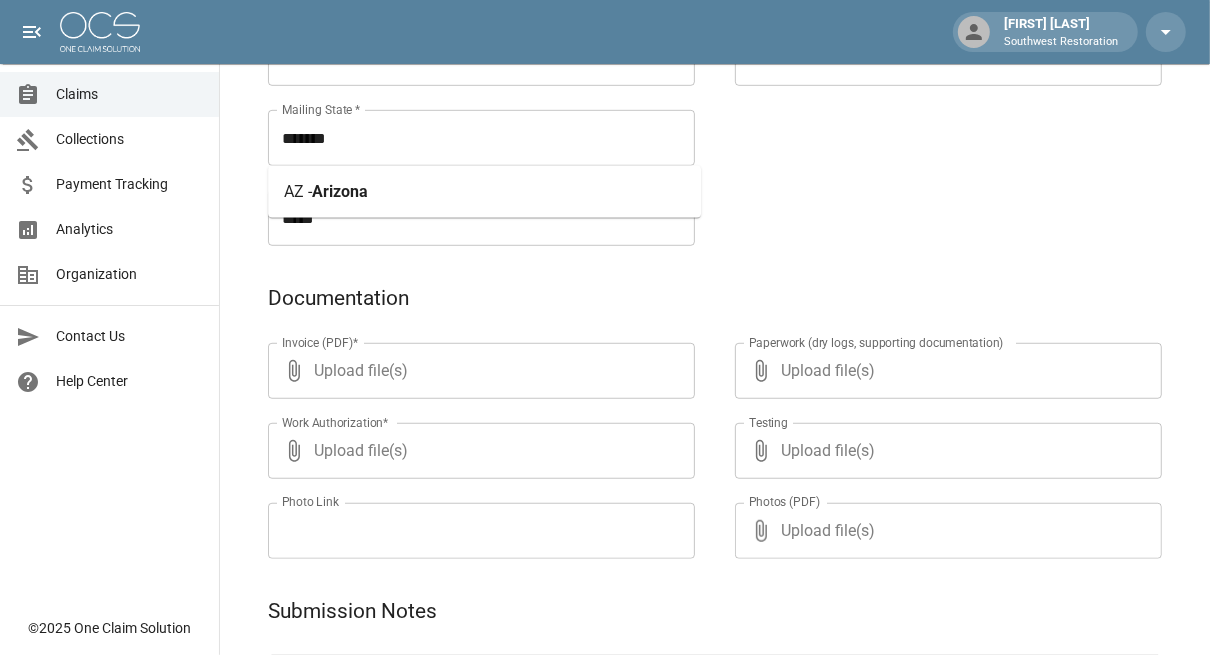 scroll, scrollTop: 918, scrollLeft: 0, axis: vertical 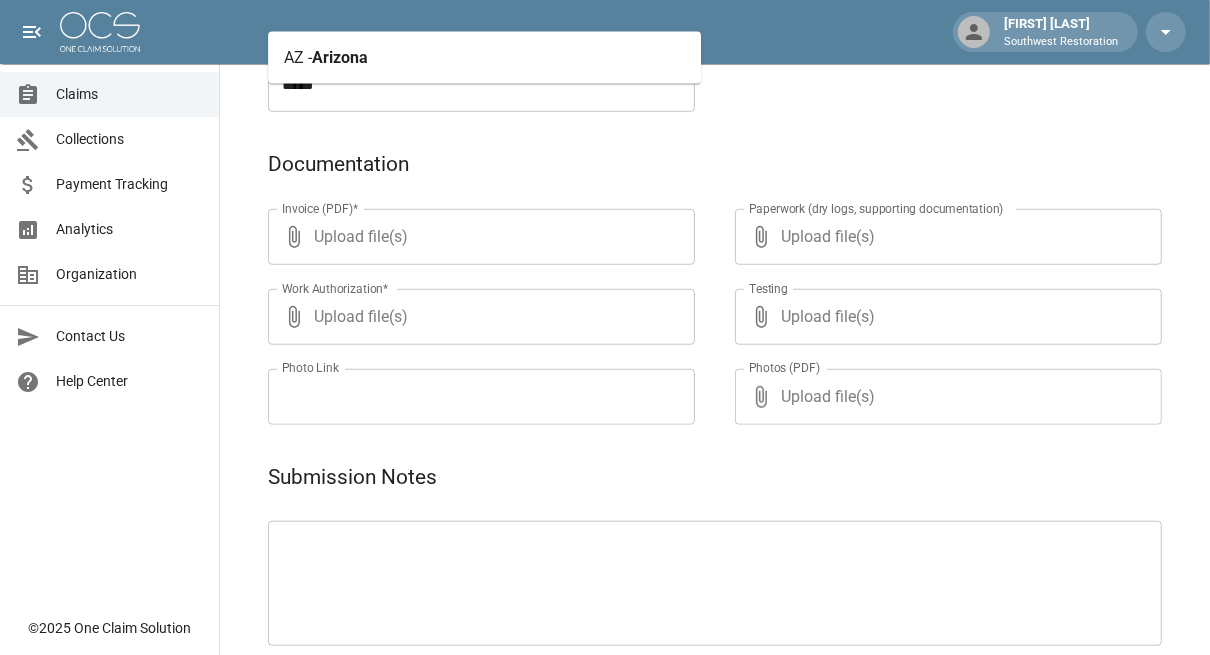type on "**********" 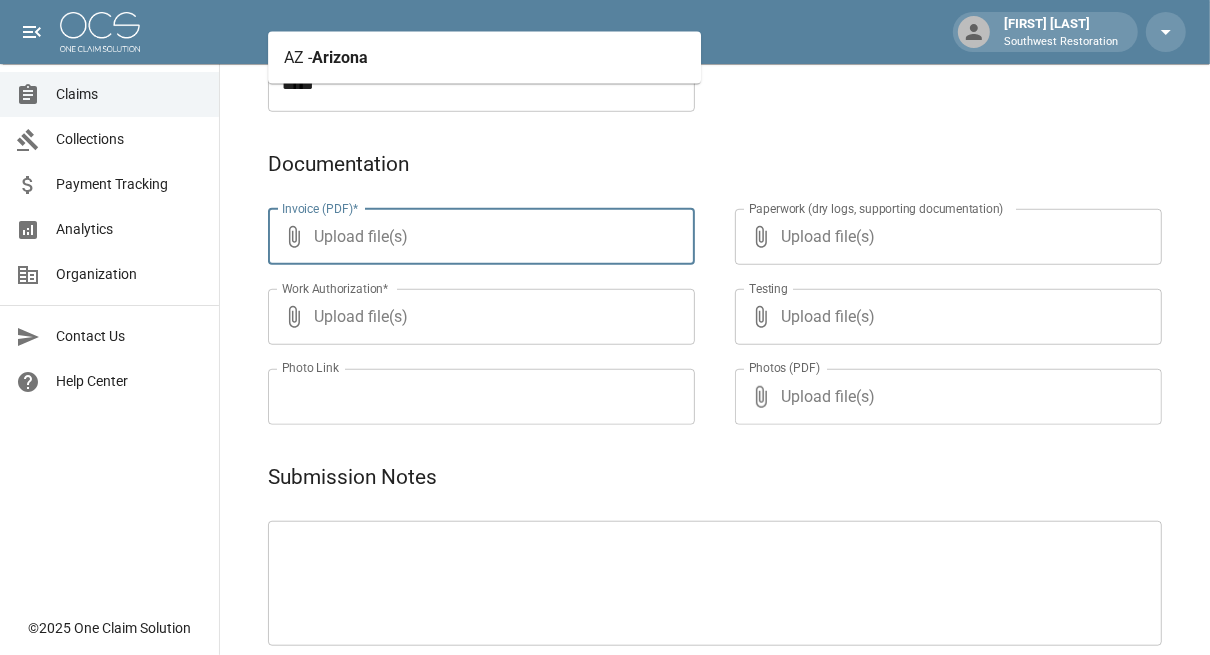 type on "**********" 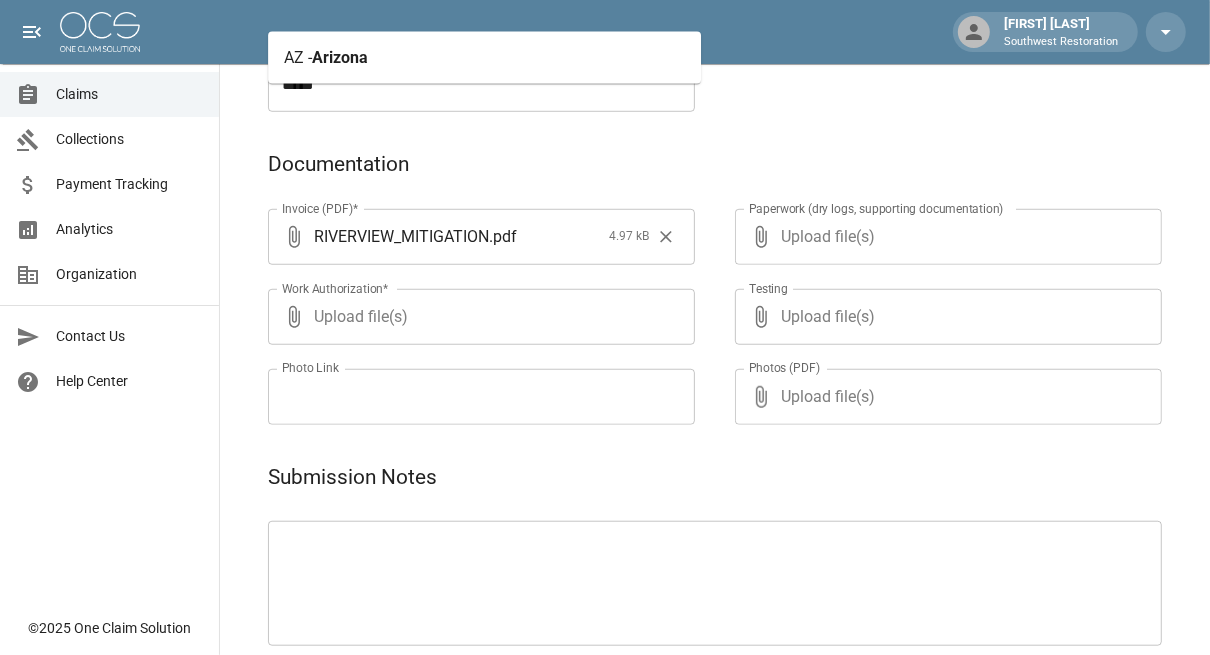click on "Upload file(s)" at bounding box center [477, 317] 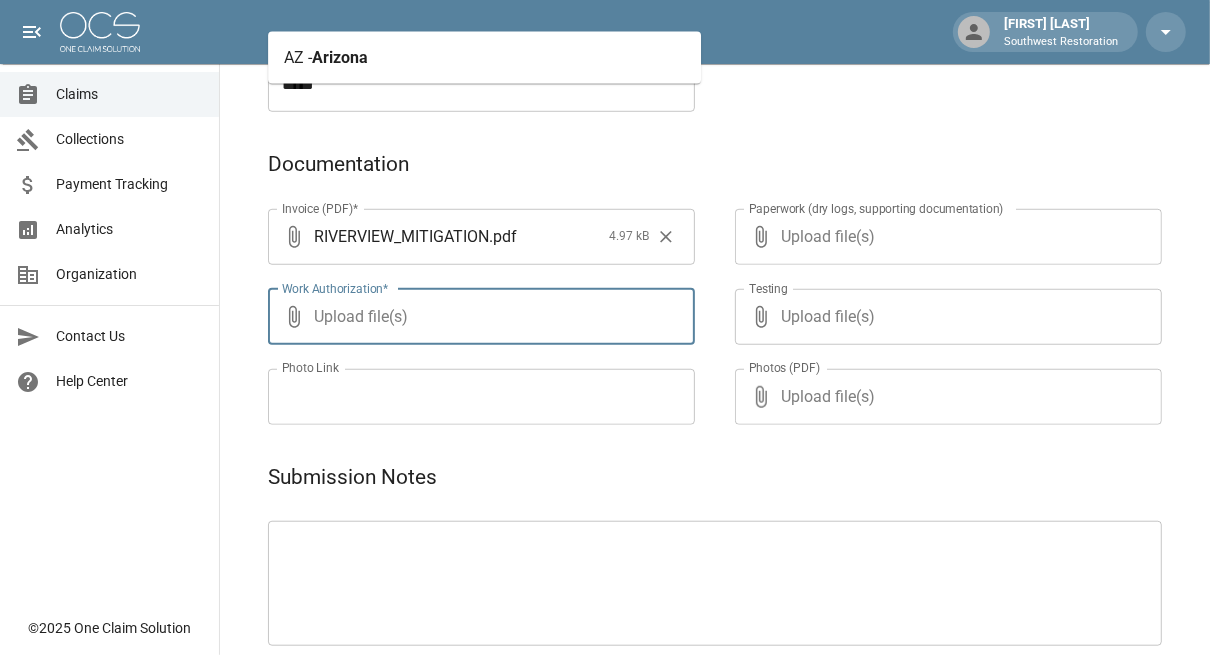 type on "**********" 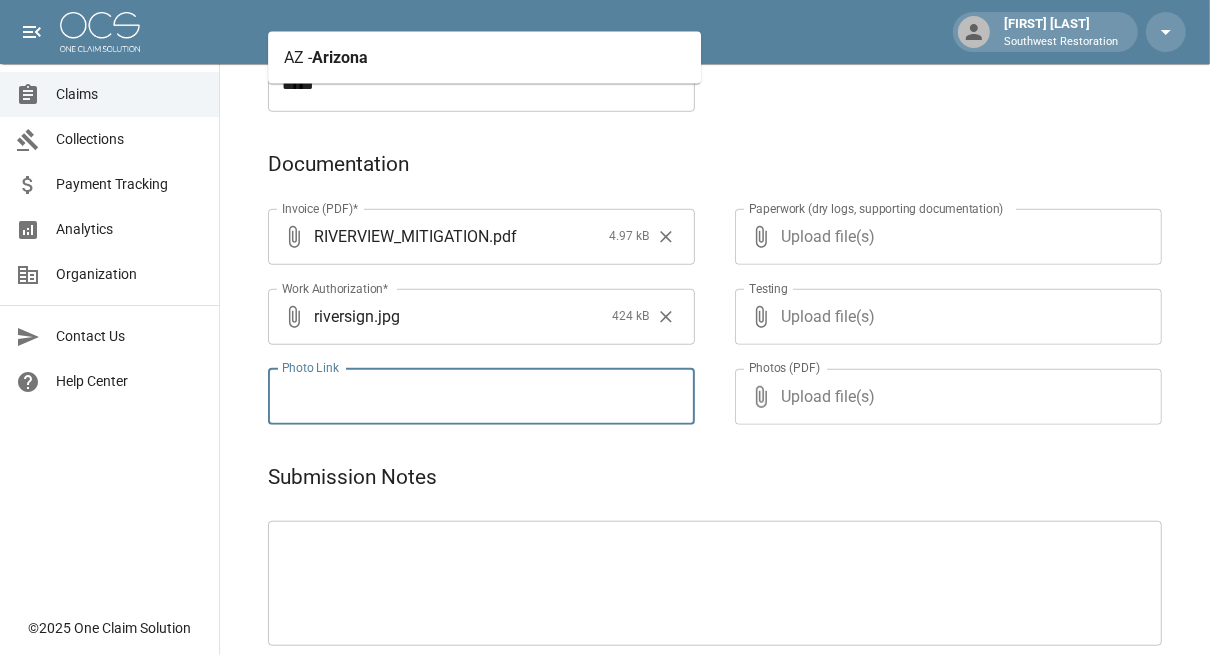 paste on "**********" 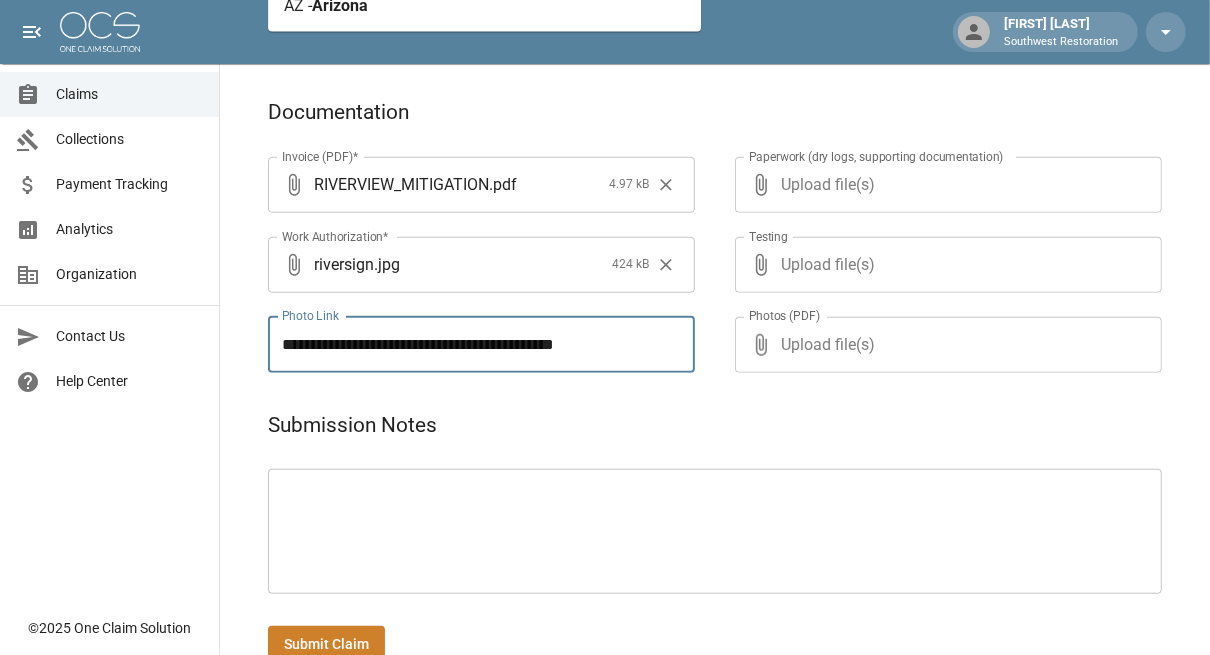 scroll, scrollTop: 1016, scrollLeft: 0, axis: vertical 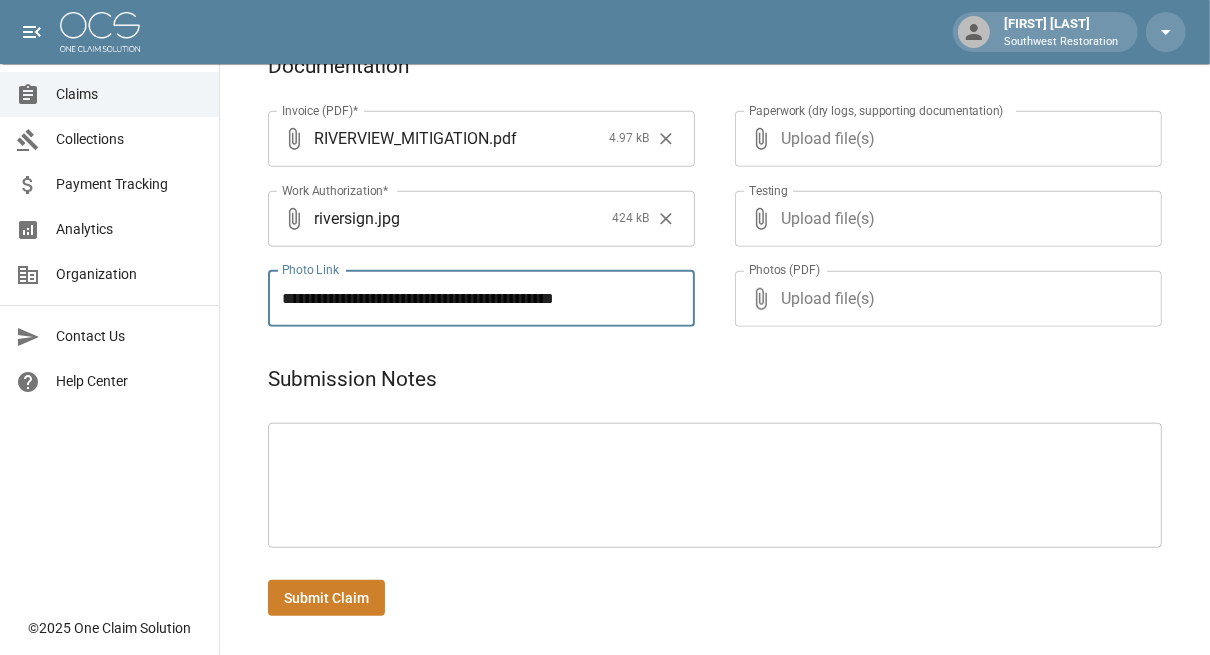 type on "**********" 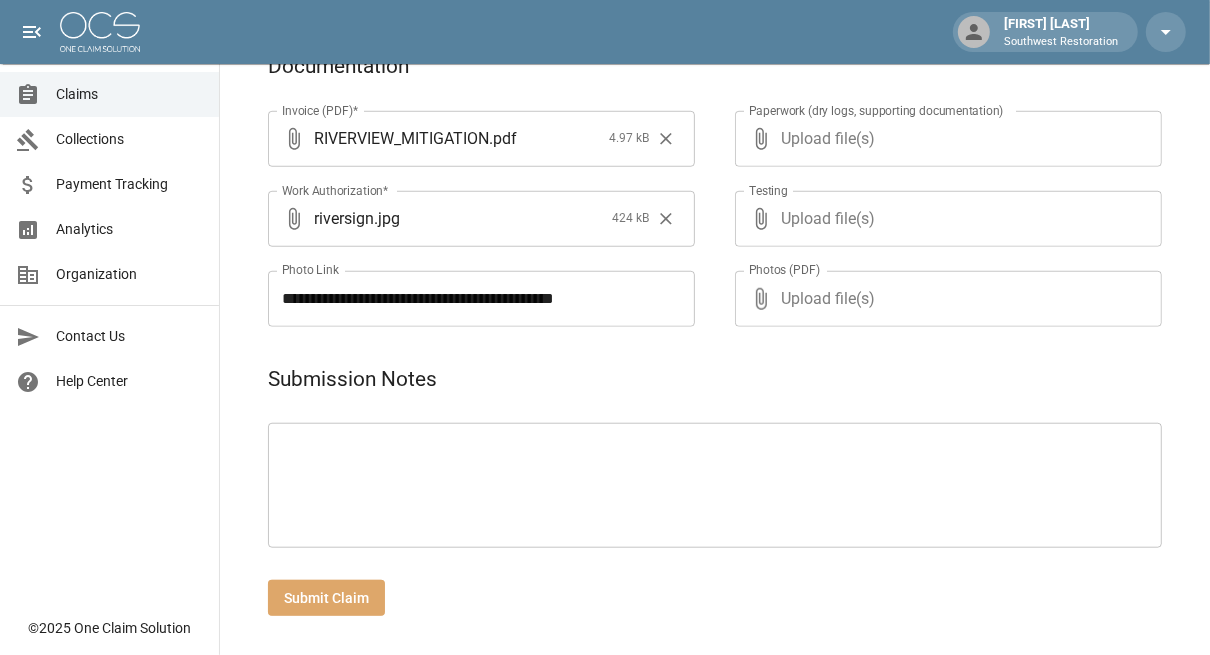 click on "Submit Claim" at bounding box center [326, 598] 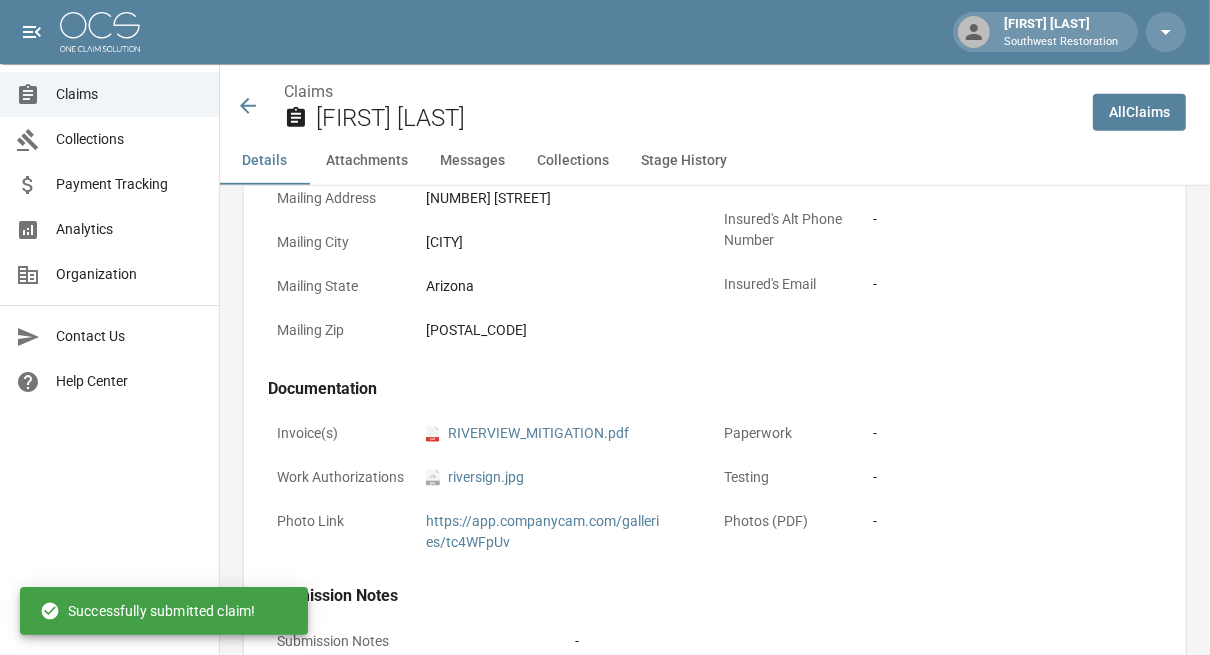 scroll, scrollTop: 689, scrollLeft: 0, axis: vertical 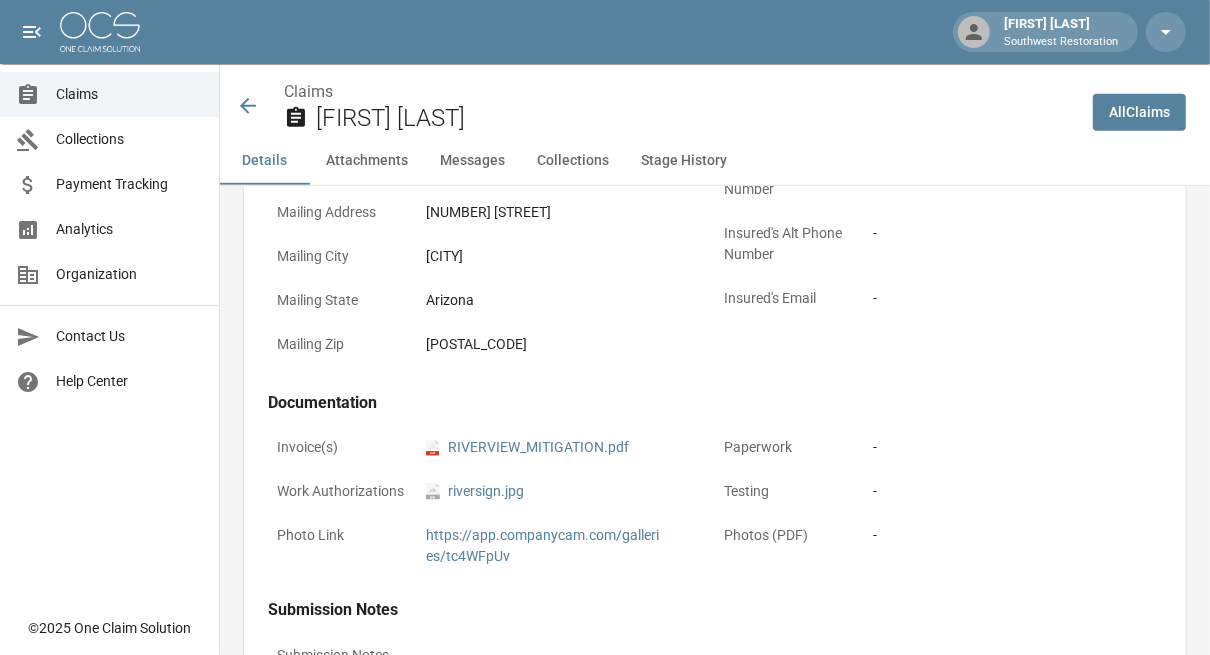 click on "Claims Collections Payment Tracking Analytics Organization" at bounding box center (109, 184) 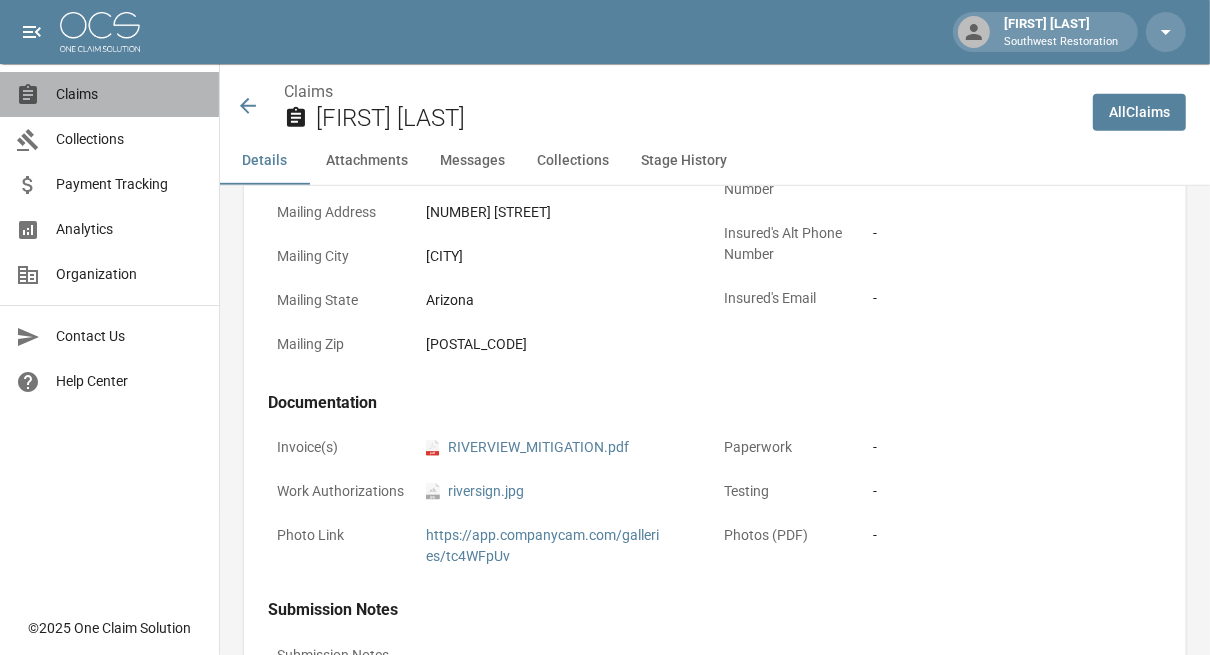 click on "Claims" at bounding box center (129, 94) 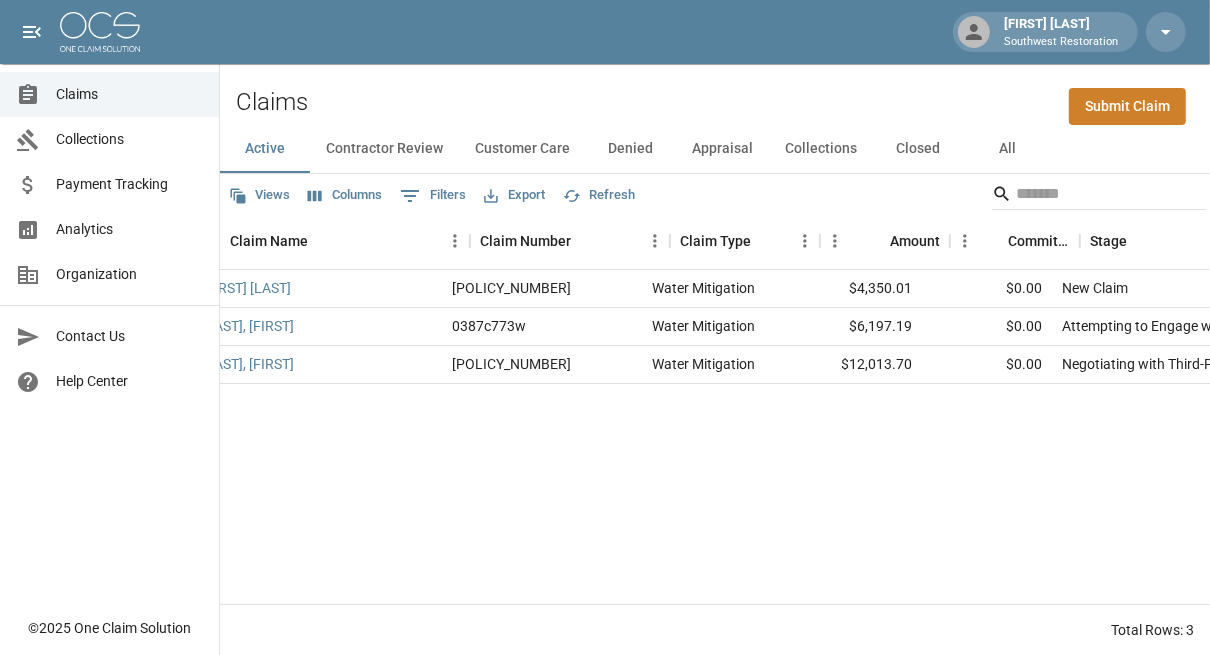 scroll, scrollTop: 0, scrollLeft: 0, axis: both 